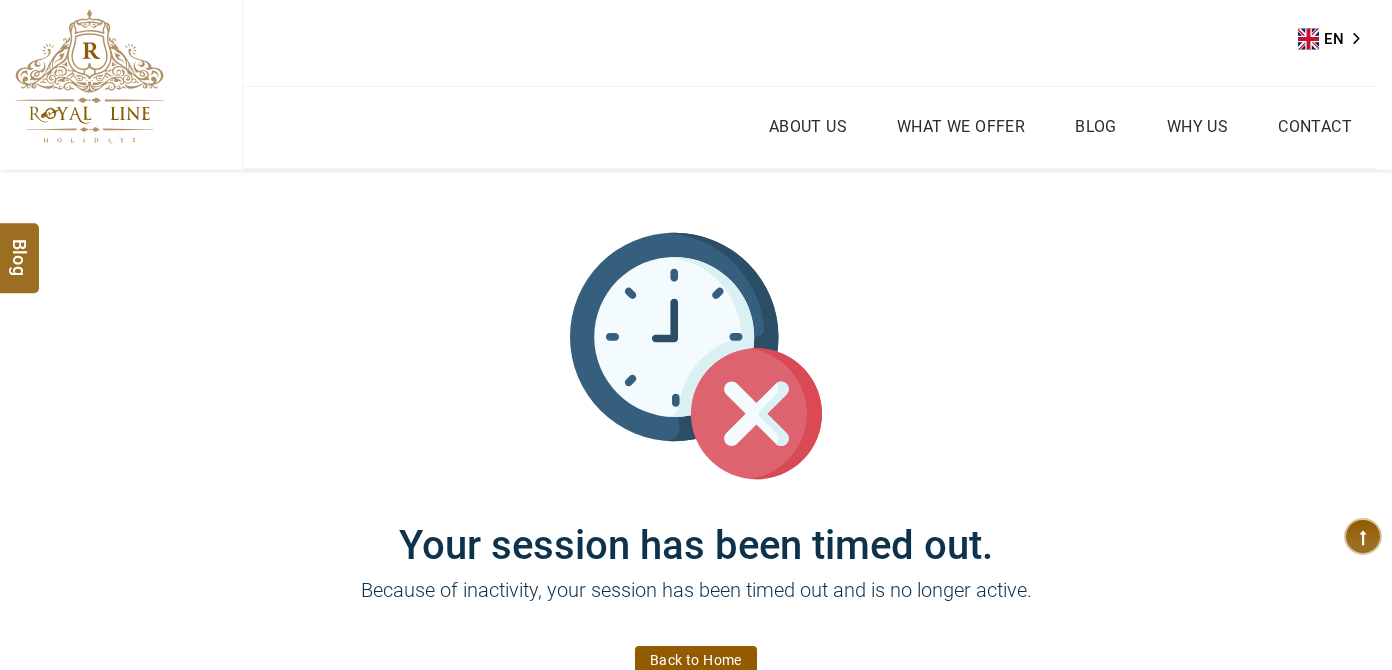 scroll, scrollTop: 0, scrollLeft: 0, axis: both 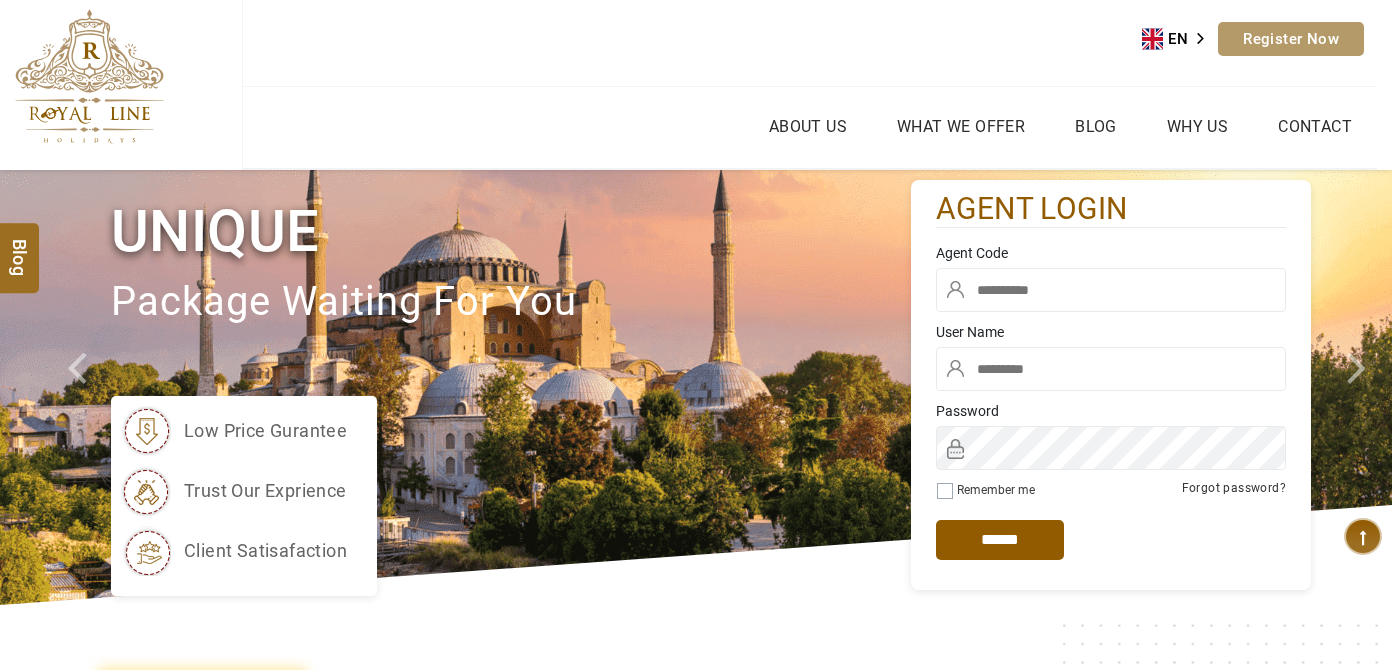 type on "******" 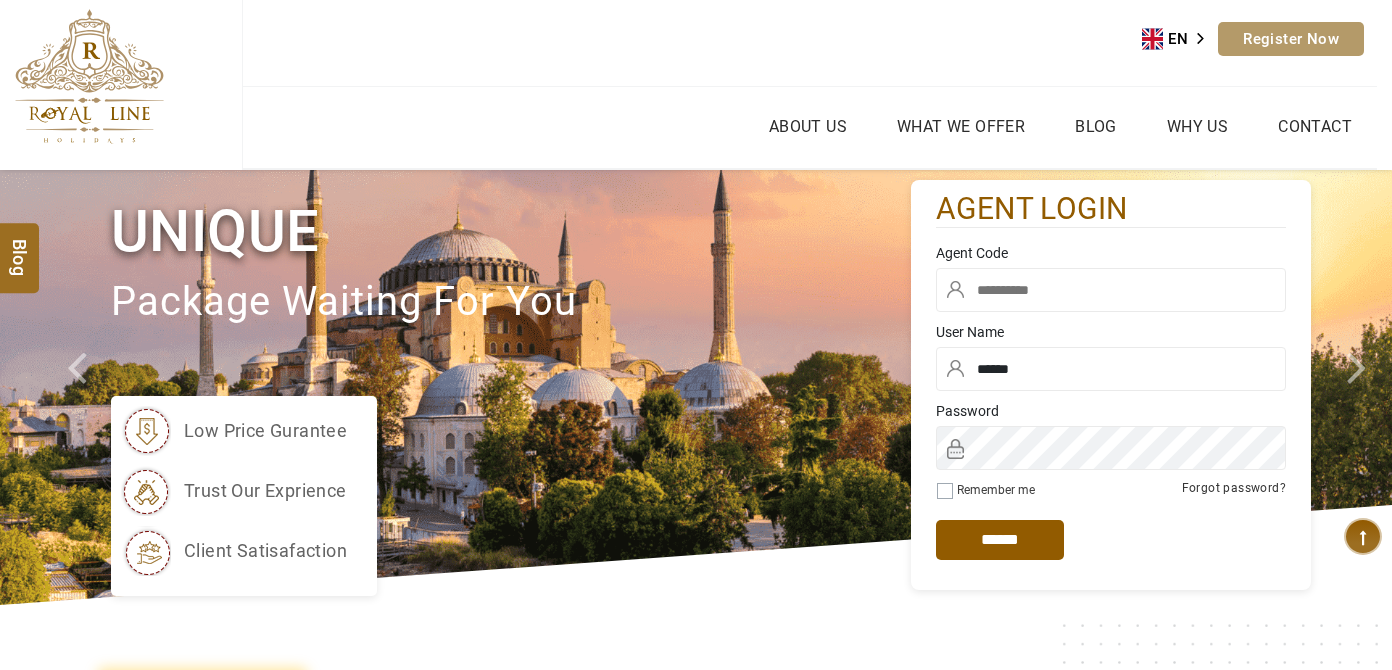 click at bounding box center [1111, 290] 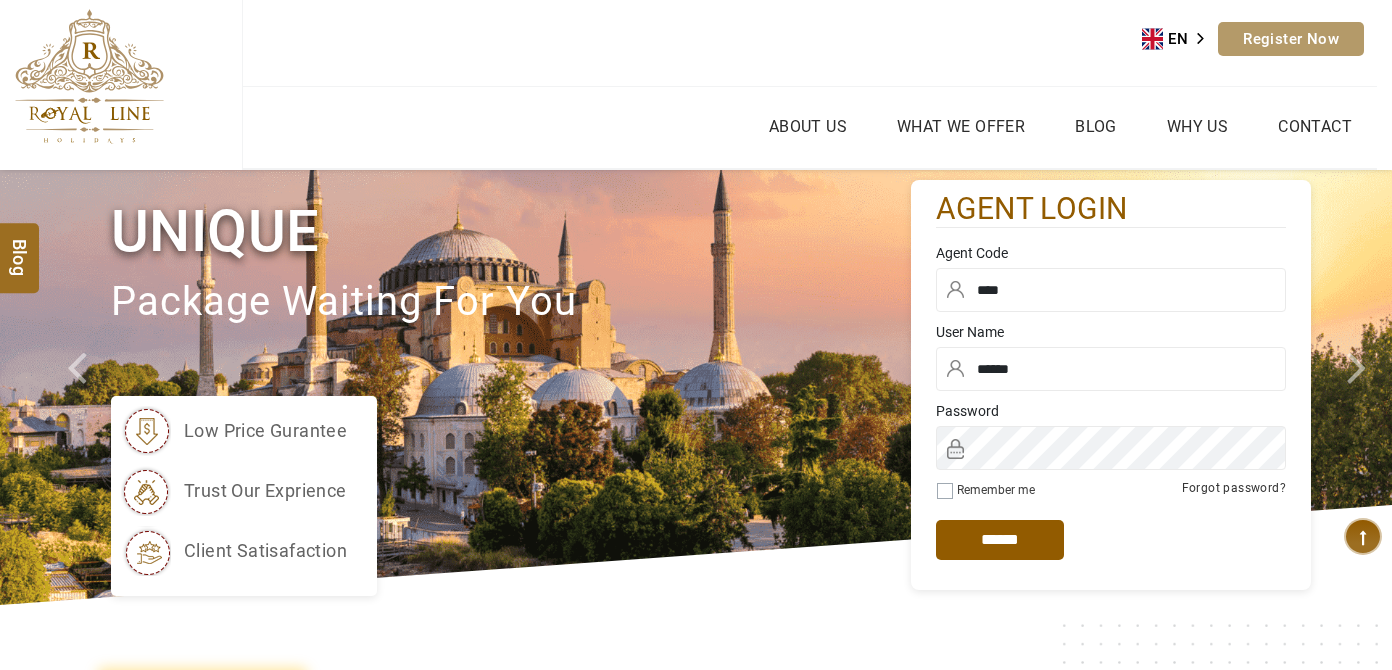 type on "****" 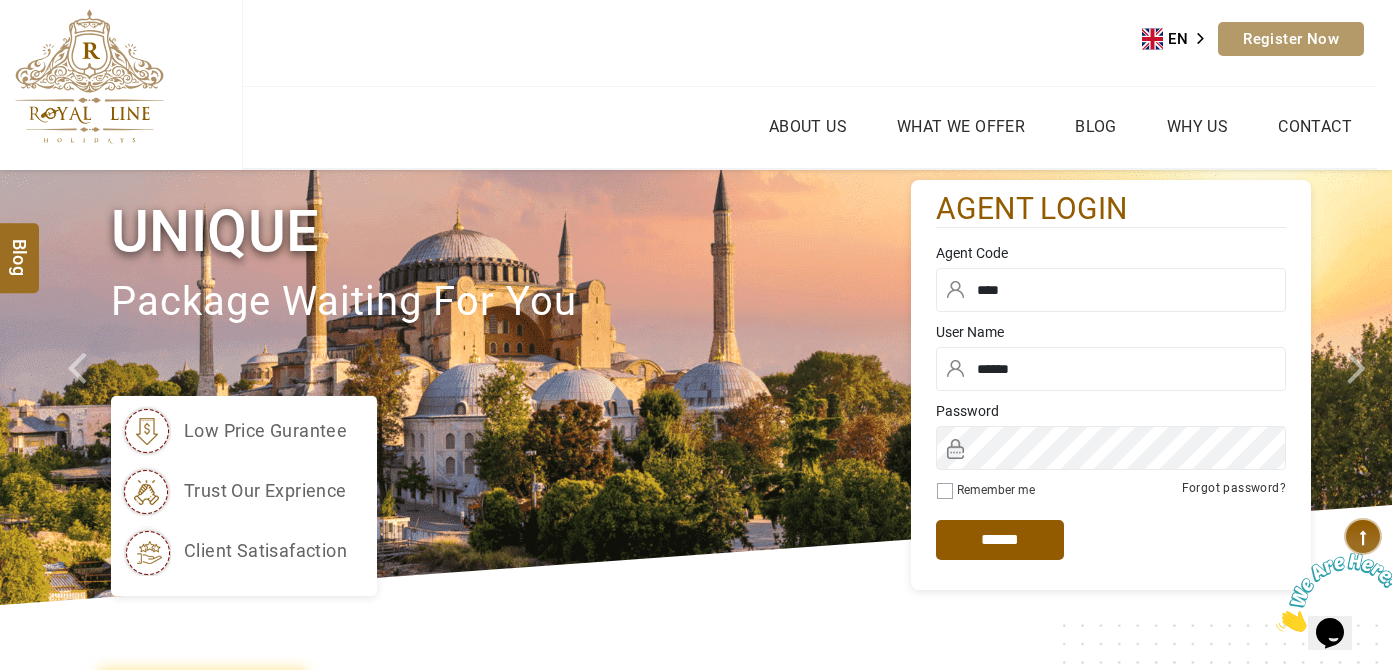 scroll, scrollTop: 0, scrollLeft: 0, axis: both 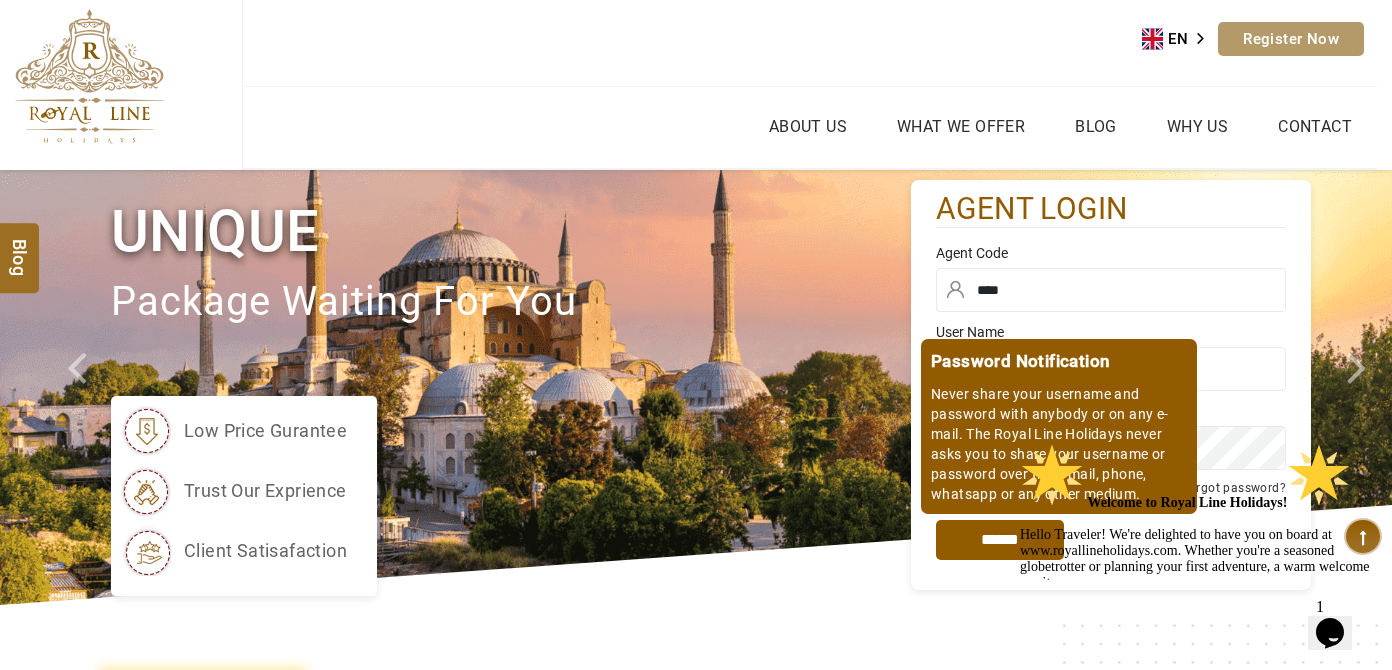 click on "Welcome to Royal Line Holidays!  Hello Traveler! We're delighted to have you on board at www.royallineholidays.com. Whether you're a seasoned globetrotter or planning your first adventure, a warm welcome awaits you.   Embark on Your Journey: Explore the wonders of travel with Royal Line Holidays. From breathtaking destinations to curated experiences, our website is your gateway to unforgettable adventures.   Need Assistance? We're Here: Questions about travel pl[...]" at bounding box center (1200, 633) 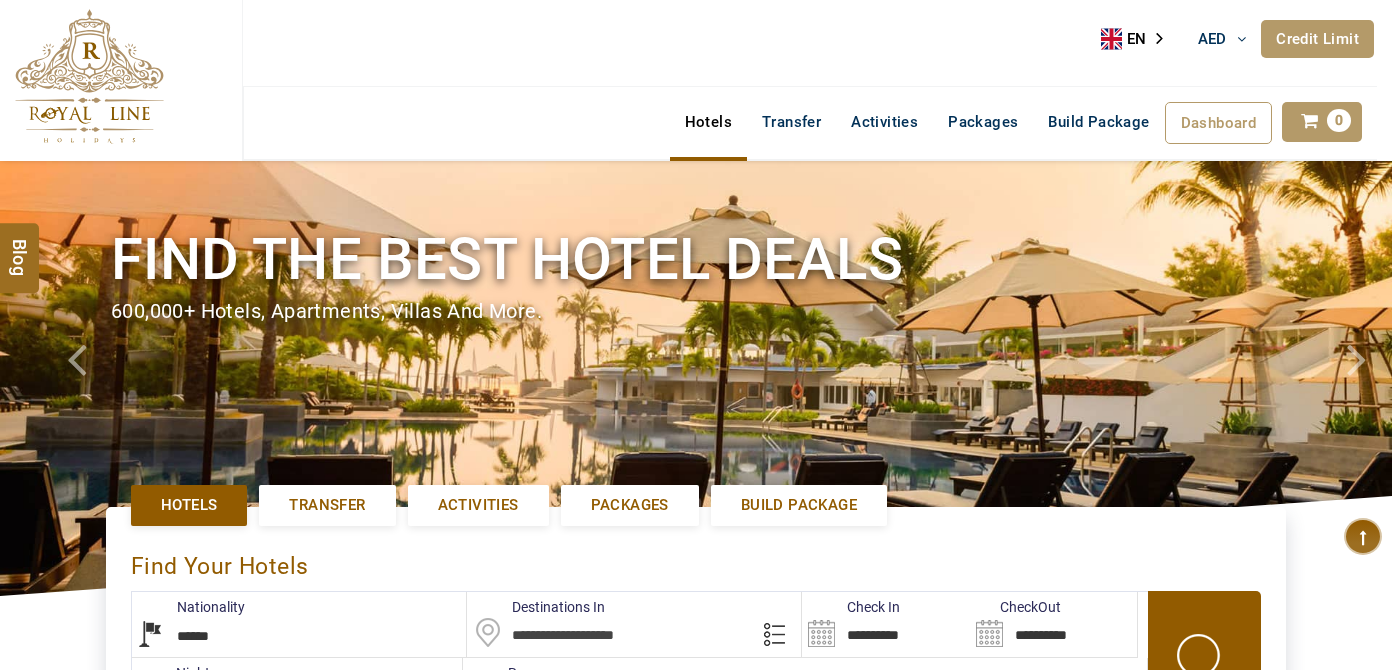 select on "******" 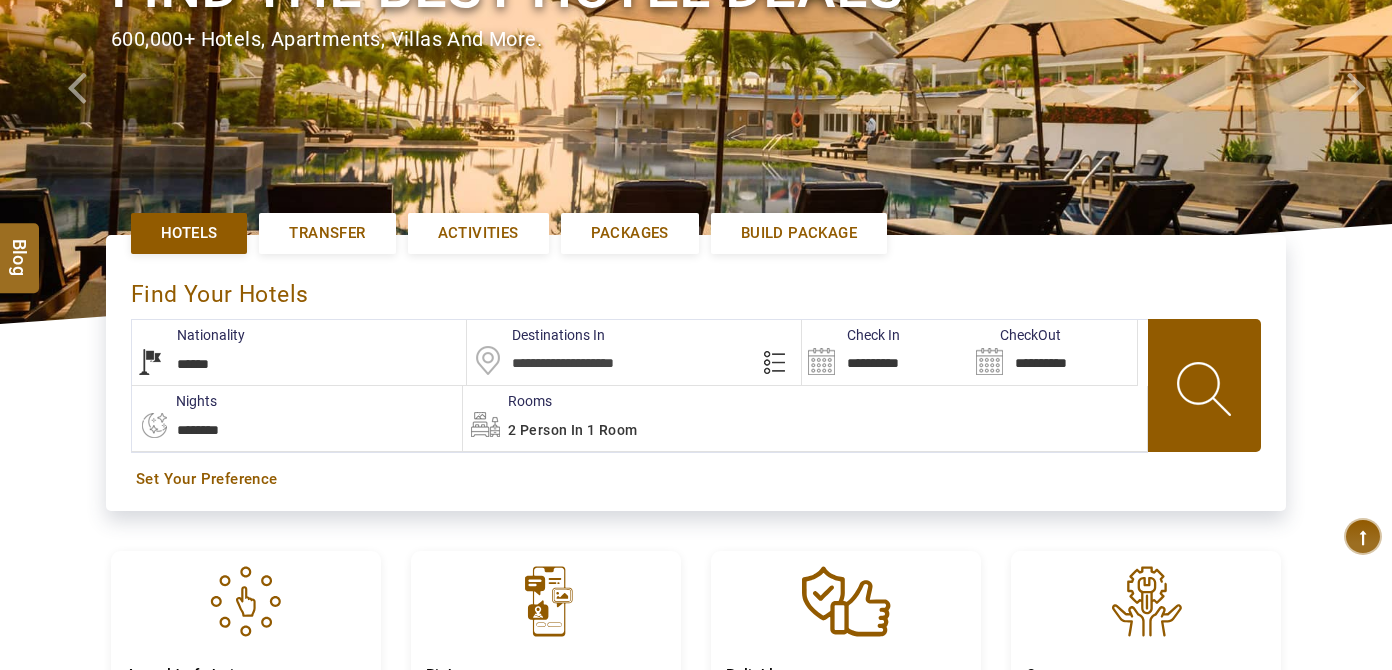 click at bounding box center (634, 352) 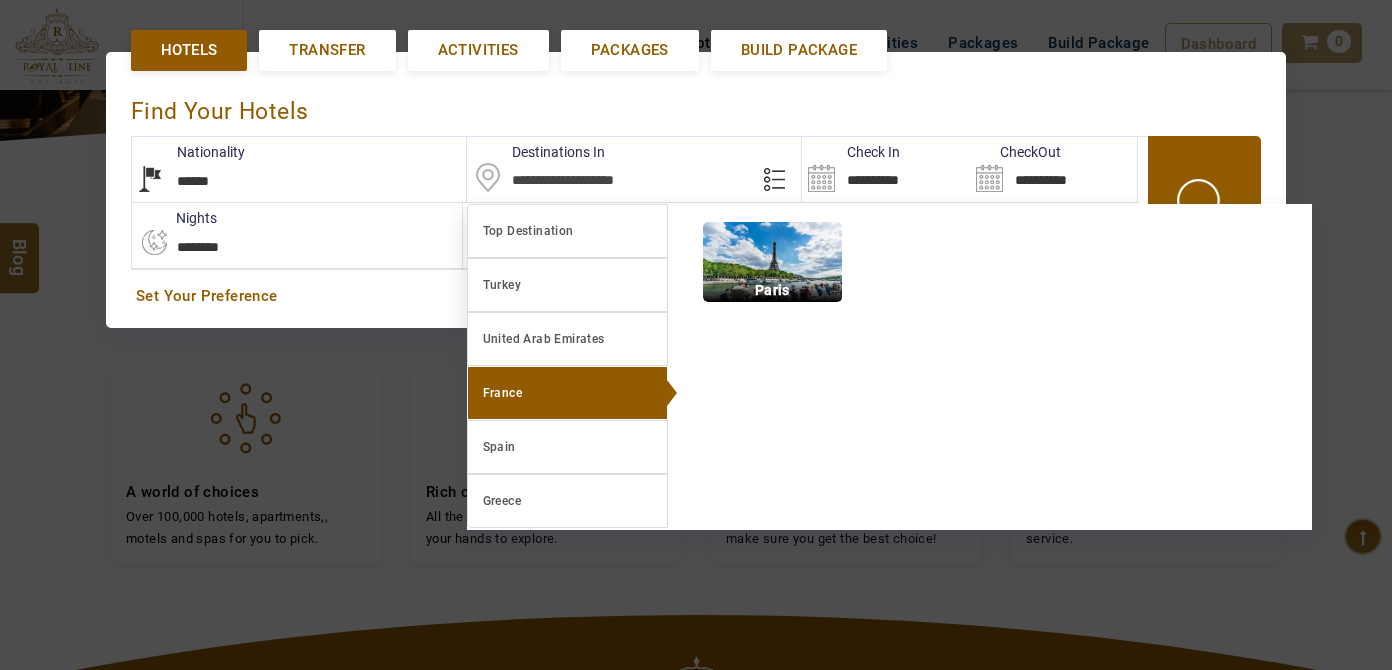 scroll, scrollTop: 458, scrollLeft: 0, axis: vertical 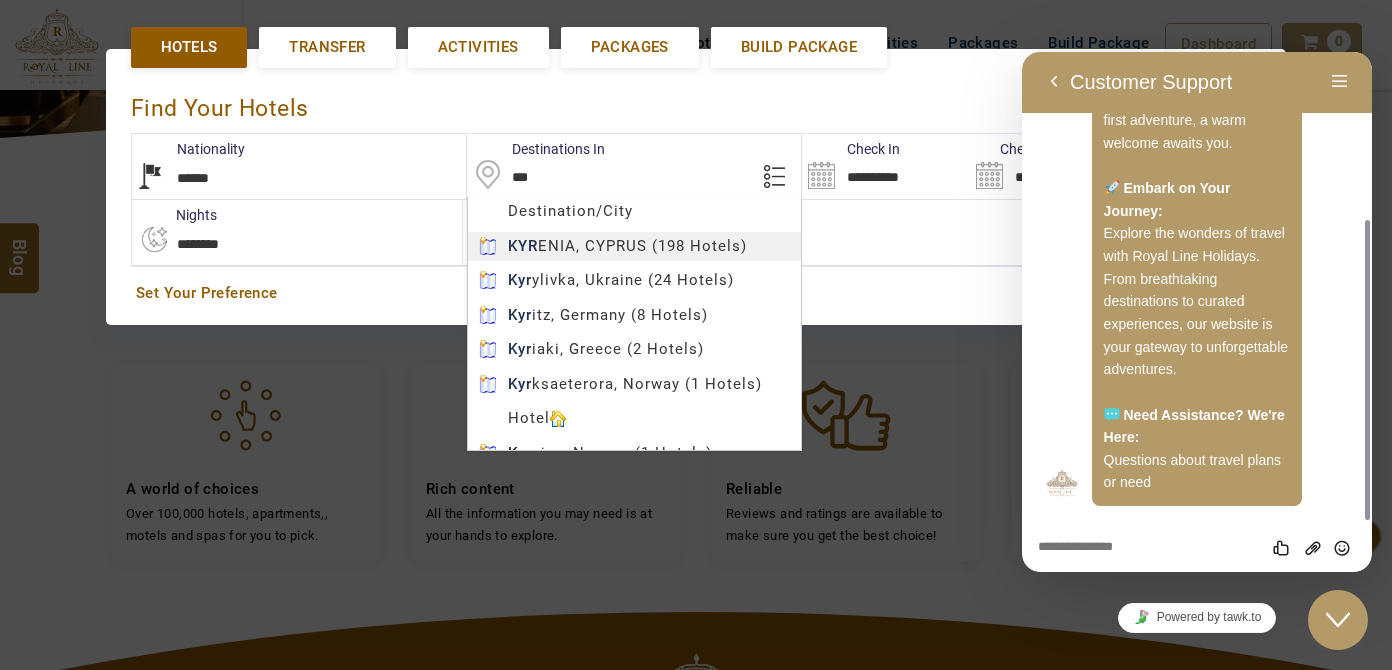 type on "*******" 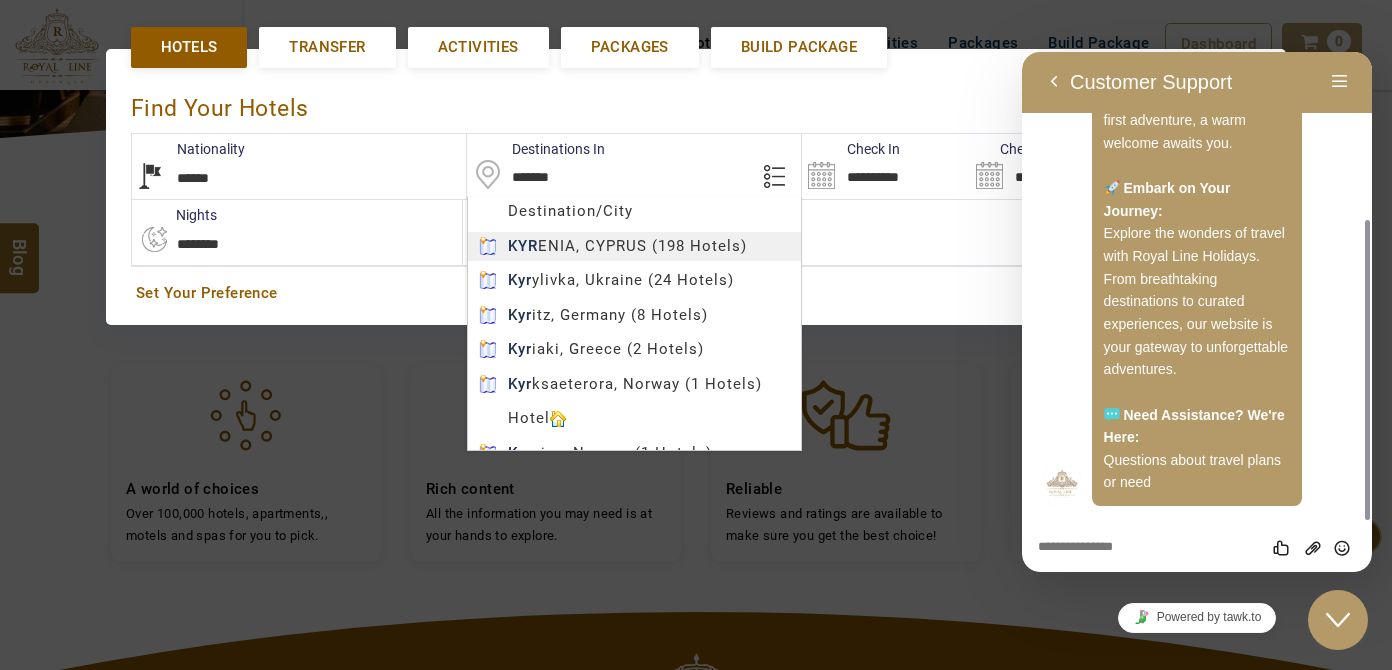 click on "LARISA HAWWARI AED AED  AED EUR  € USD  $ INR  ₹ THB  ฿ IDR  Rp BHD  BHD TRY  ₺ Credit Limit EN HE AR ES PT ZH Helpline
+971 55 344 0168 Register Now +971 55 344 0168 info@royallineholidays.com About Us What we Offer Blog Why Us Contact Hotels  Transfer Activities Packages Build Package Dashboard My Profile My Booking My Reports My Quotation Sign Out 0 Points Redeem Now To Redeem 9313 Points Future Points  3968   Points Credit Limit Credit Limit USD 25000.00 70% Complete Used USD 15098.42 Available USD 9901.58 Setting  Looks like you haven't added anything to your cart yet Countinue Shopping ****** ****** Please Wait.. Blog demo
Remember me Forgot
password? LOG IN Don't have an account?   Register Now My Booking View/ Print/Cancel Your Booking without Signing in Submit demo
In A Few Moment, You Will Be Celebrating Best Hotel options galore ! Check In   CheckOut Rooms Rooms Please Wait Find the best hotel deals 600,000+ hotels, apartments, villas and more. ******" at bounding box center (696, 339) 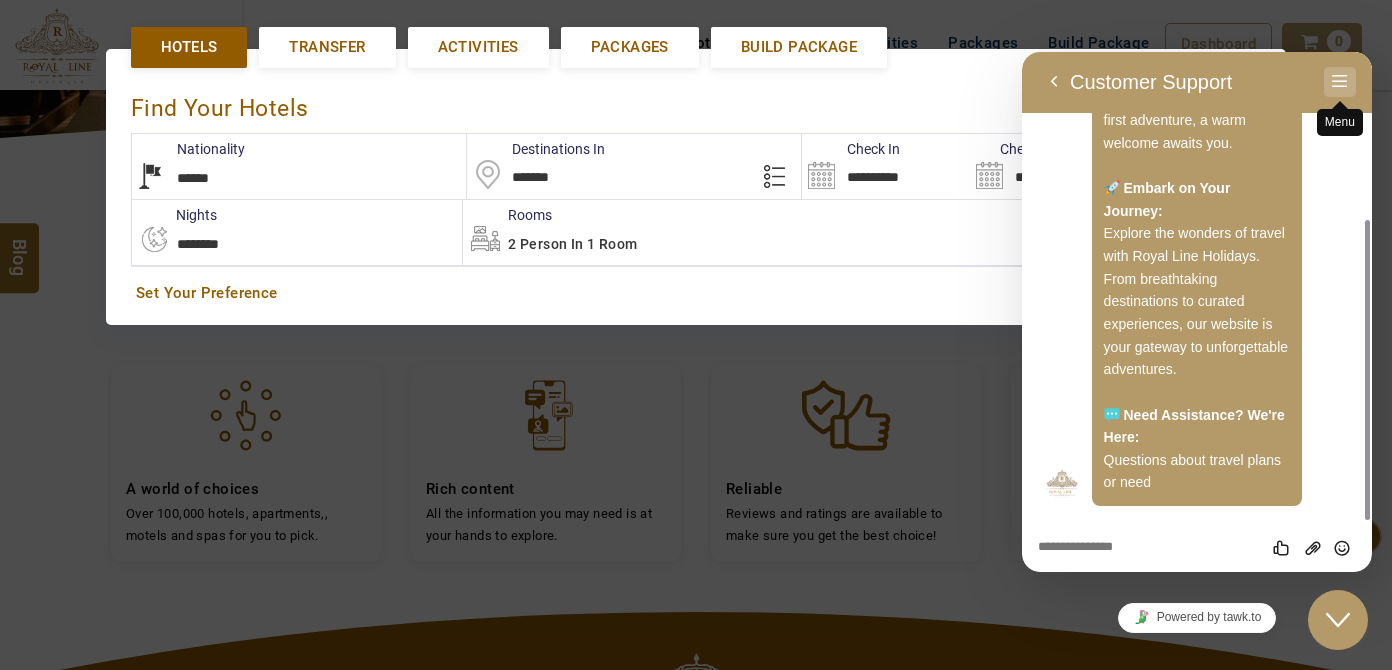 scroll, scrollTop: 95, scrollLeft: 0, axis: vertical 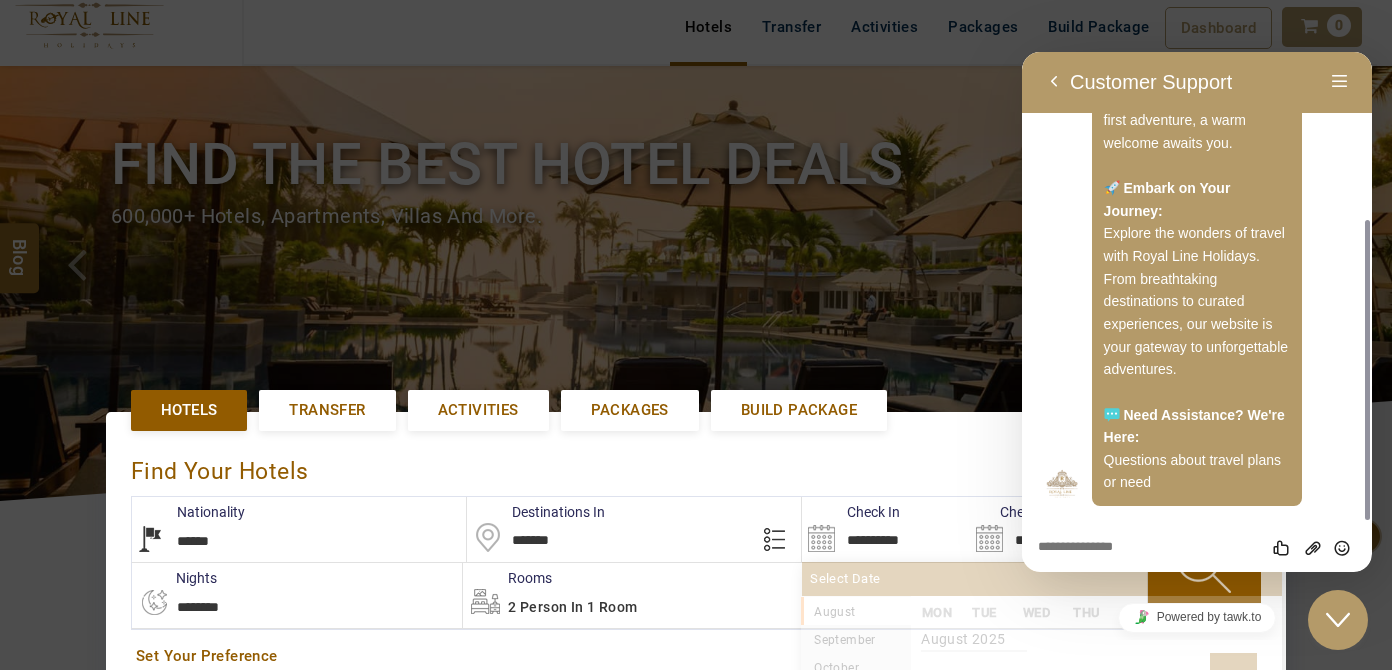 click on "**********" at bounding box center [885, 529] 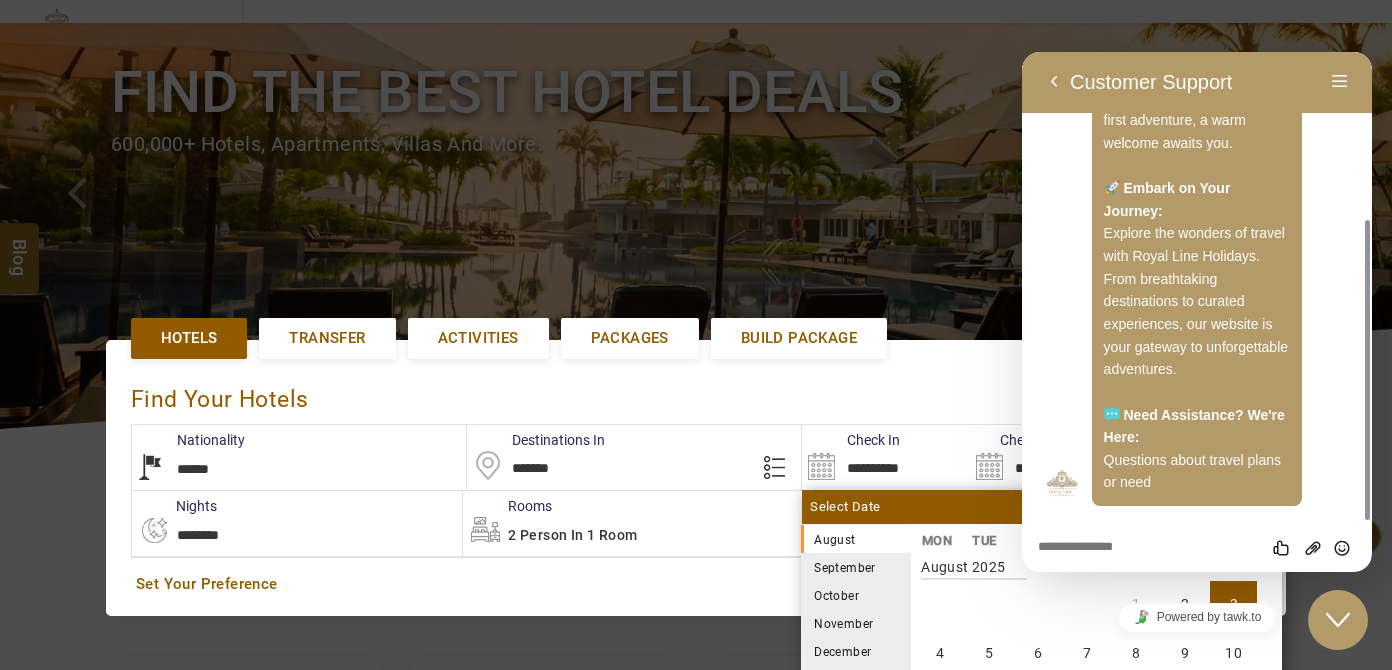scroll, scrollTop: 277, scrollLeft: 0, axis: vertical 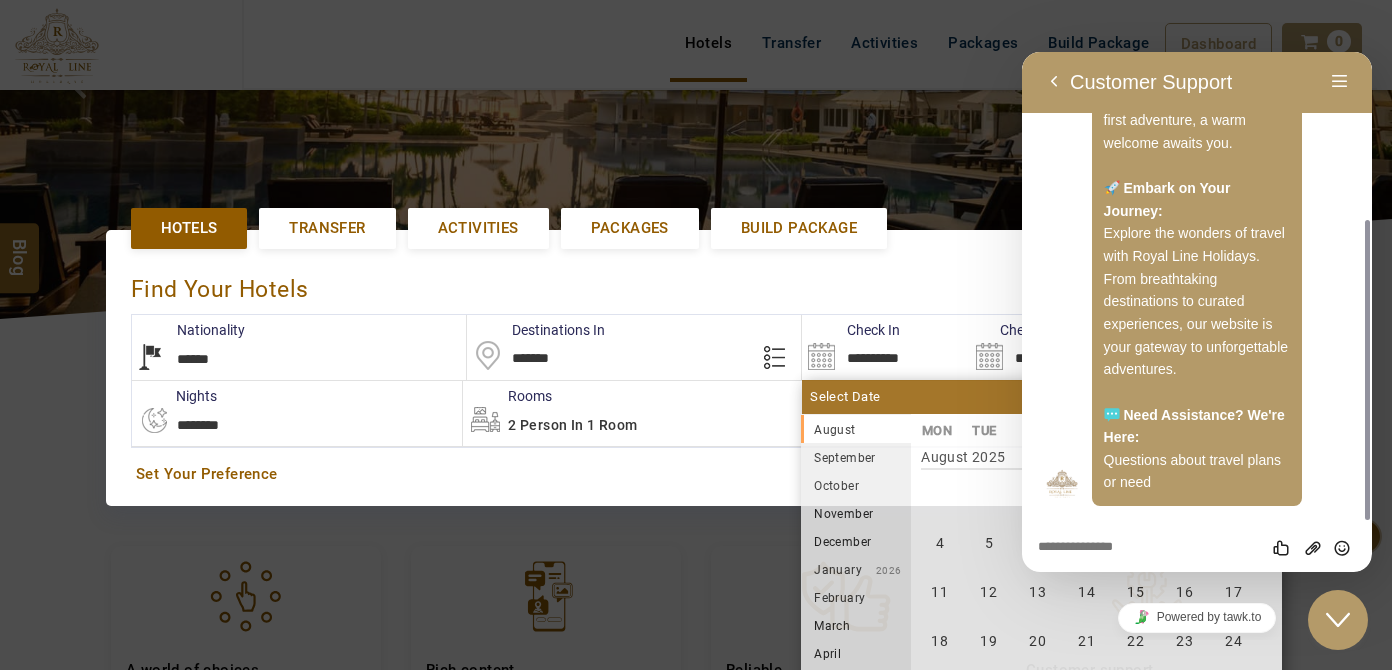 click at bounding box center (696, 335) 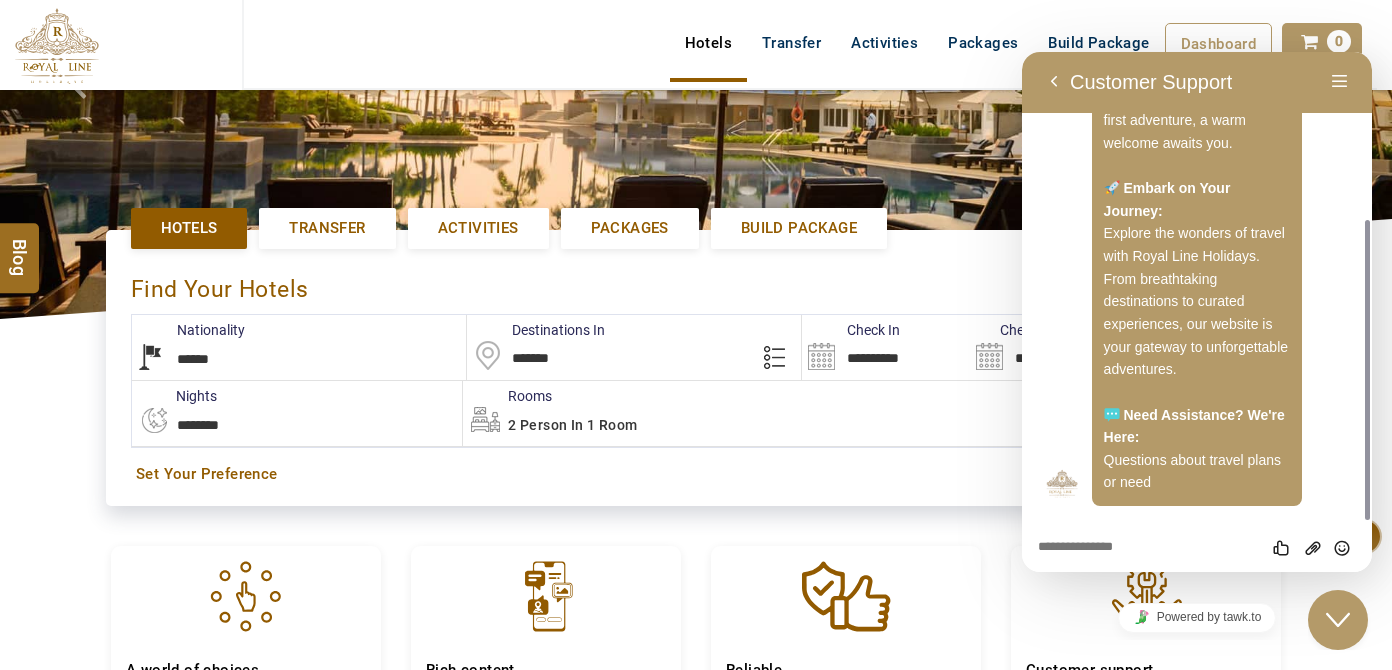click on "Close Chat This icon closes the chat window." 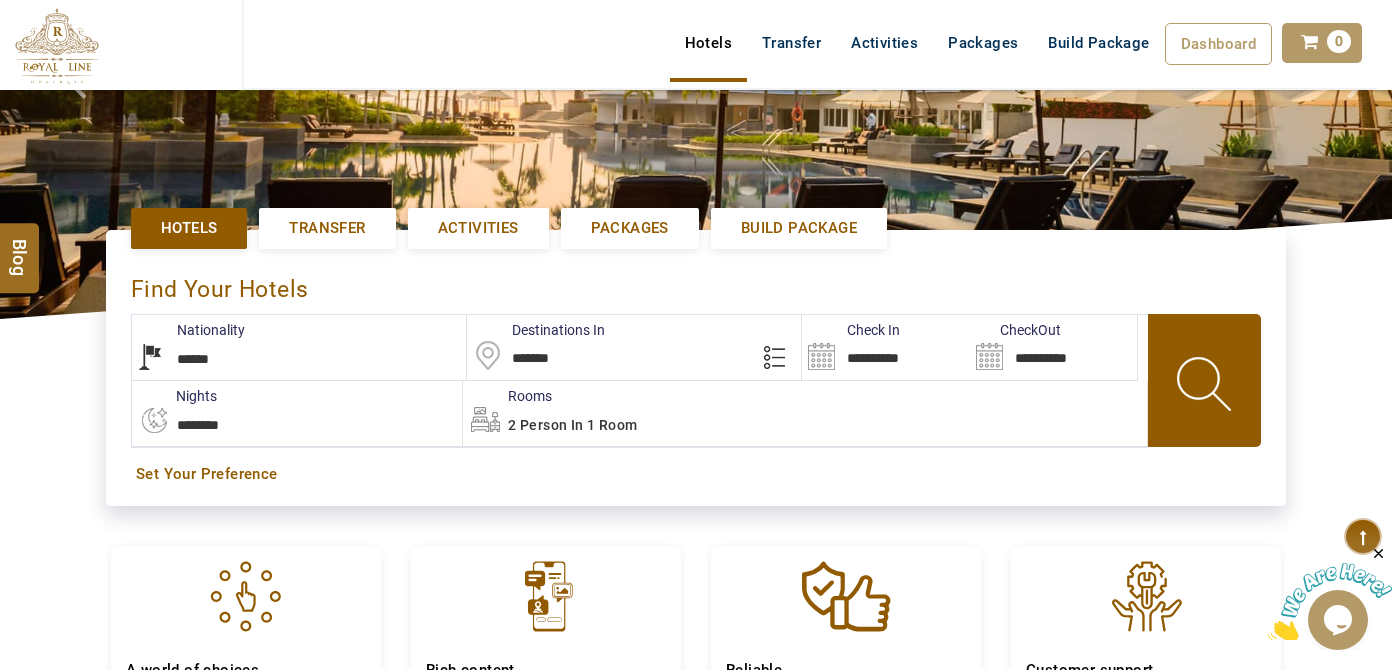 click at bounding box center (1379, 554) 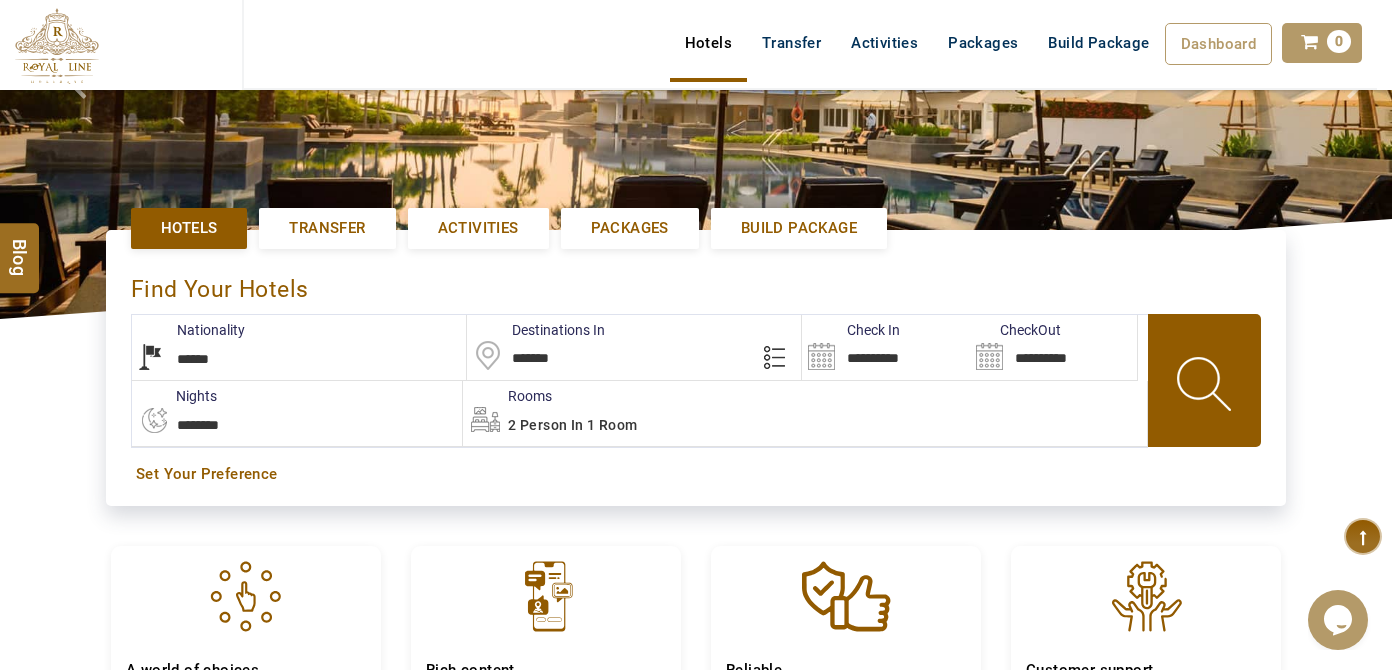 click on "**********" at bounding box center (885, 347) 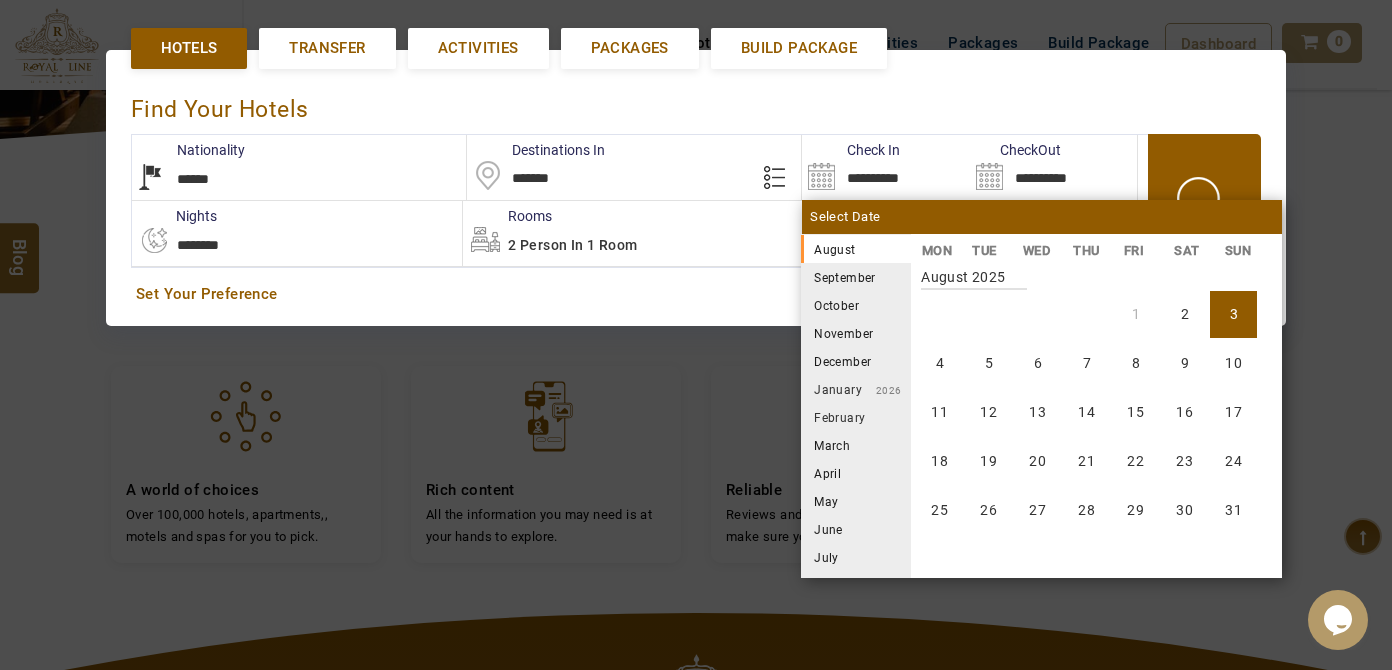 scroll, scrollTop: 458, scrollLeft: 0, axis: vertical 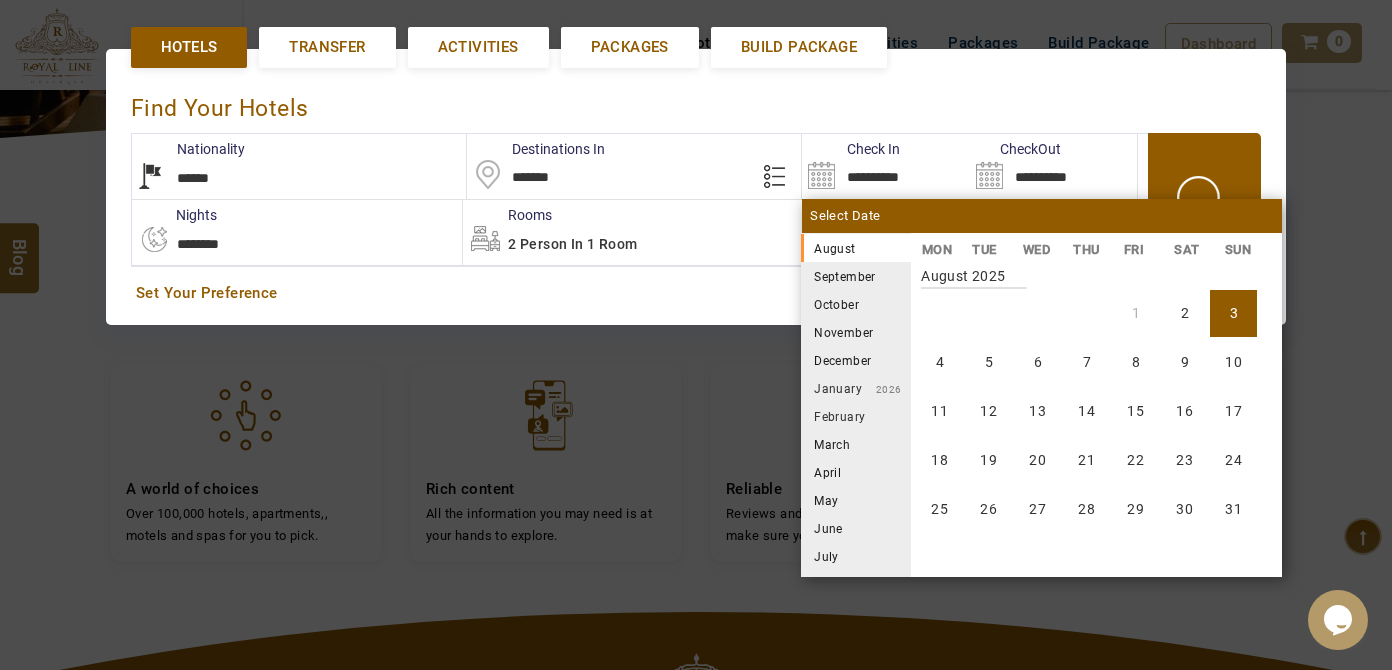 click on "September" at bounding box center (856, 276) 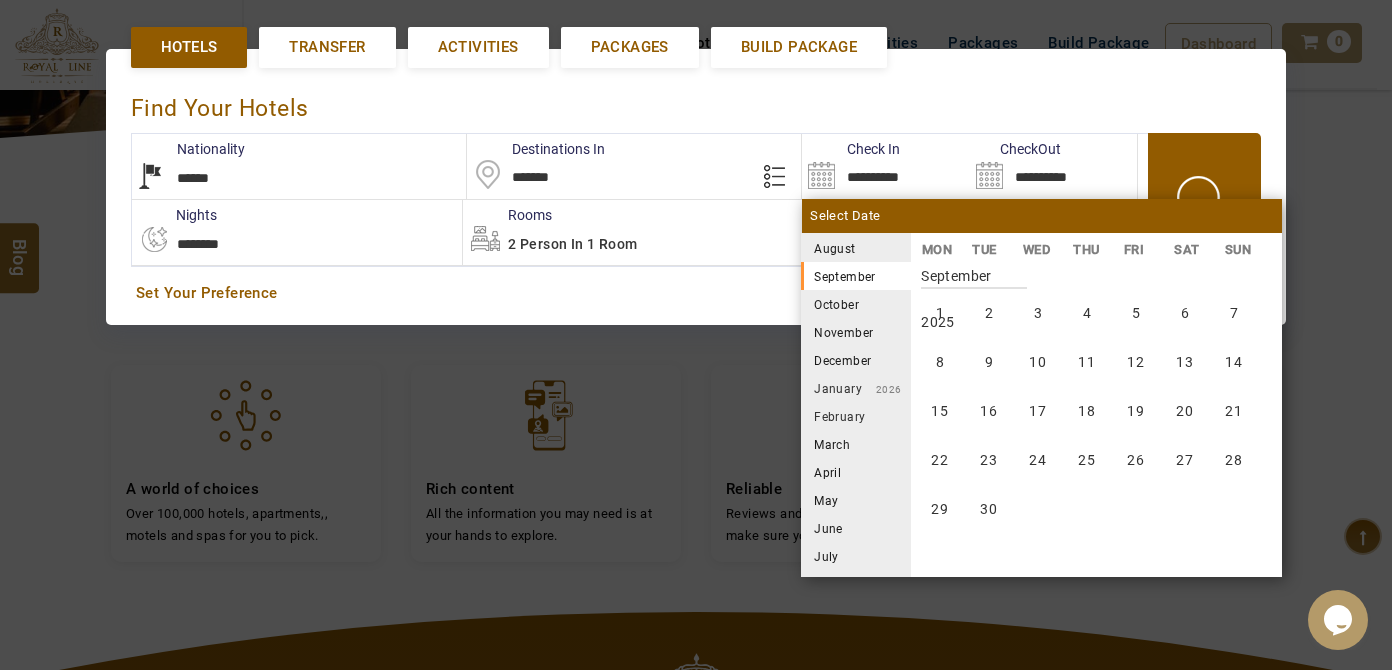 click on "2025" at bounding box center (926, 249) 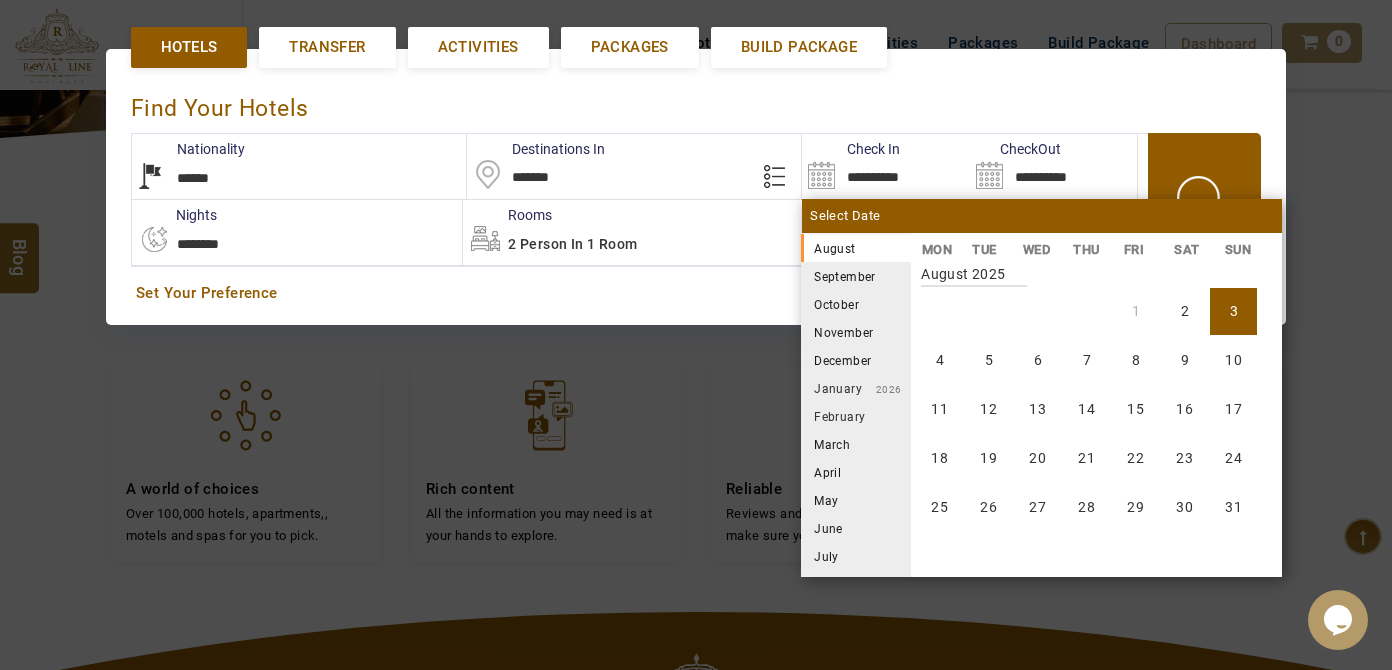 scroll, scrollTop: 0, scrollLeft: 0, axis: both 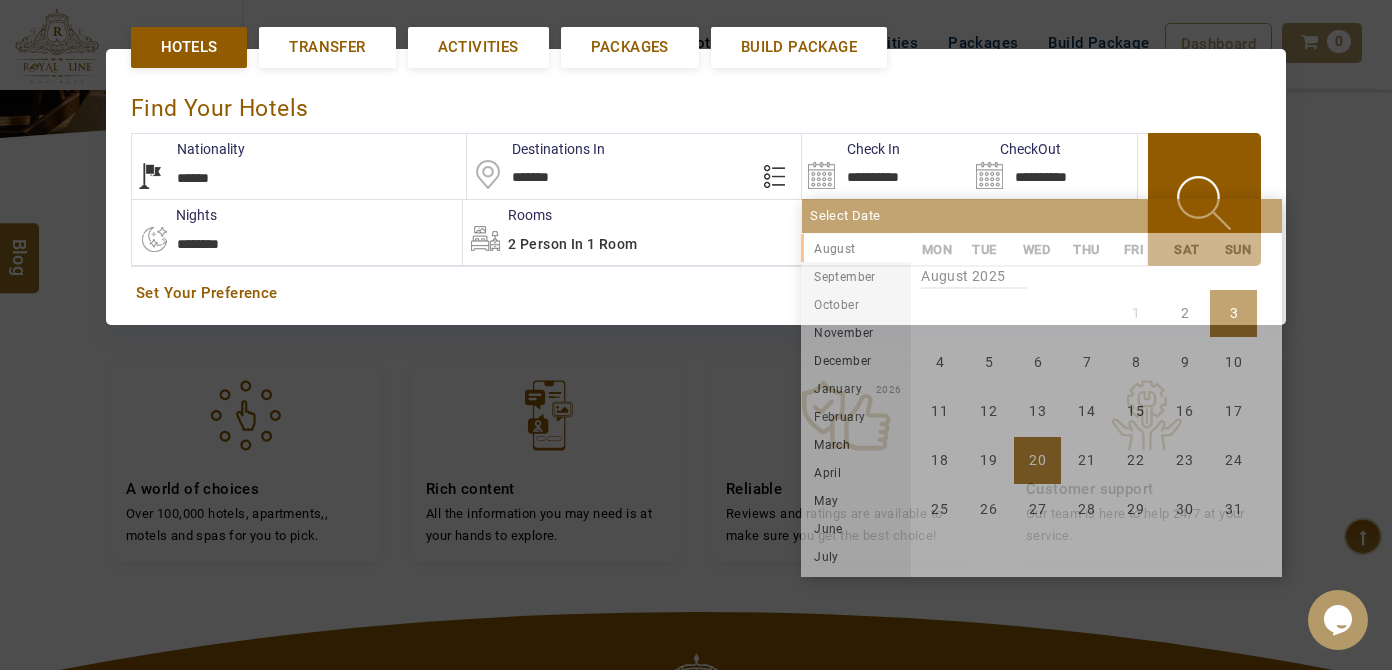 click on "20" at bounding box center [1037, 460] 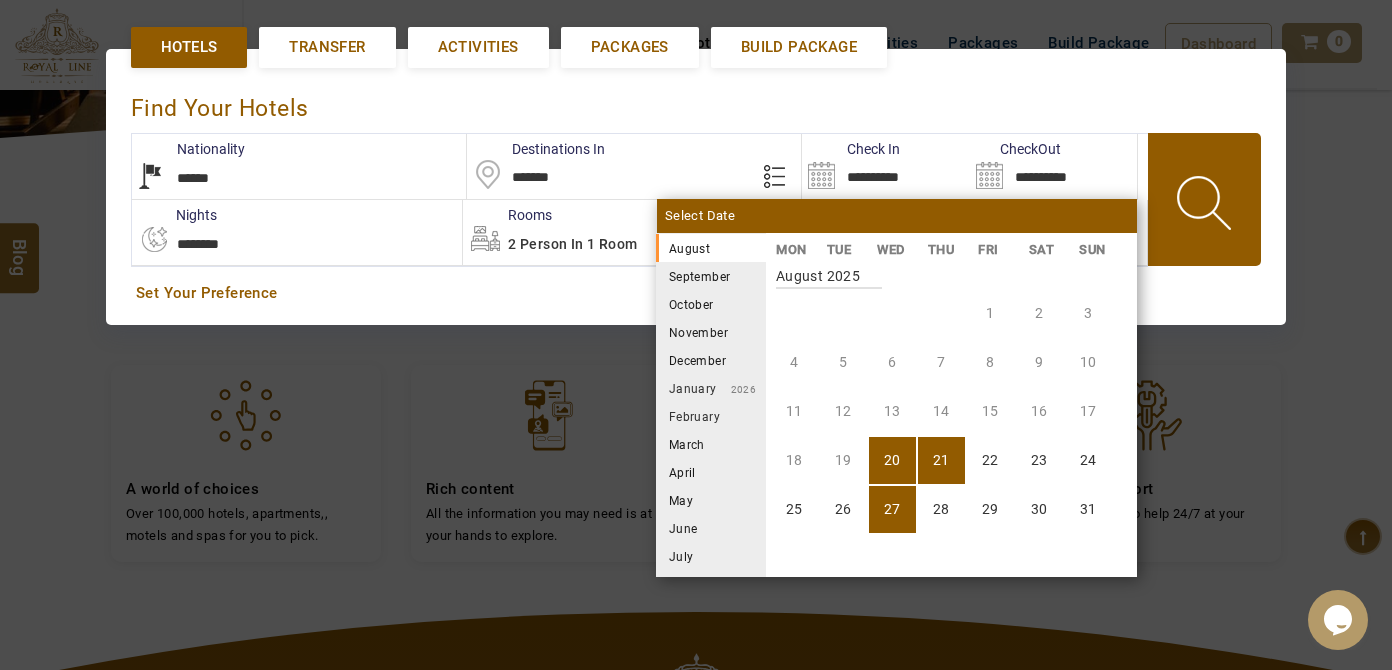 click on "27" at bounding box center [892, 509] 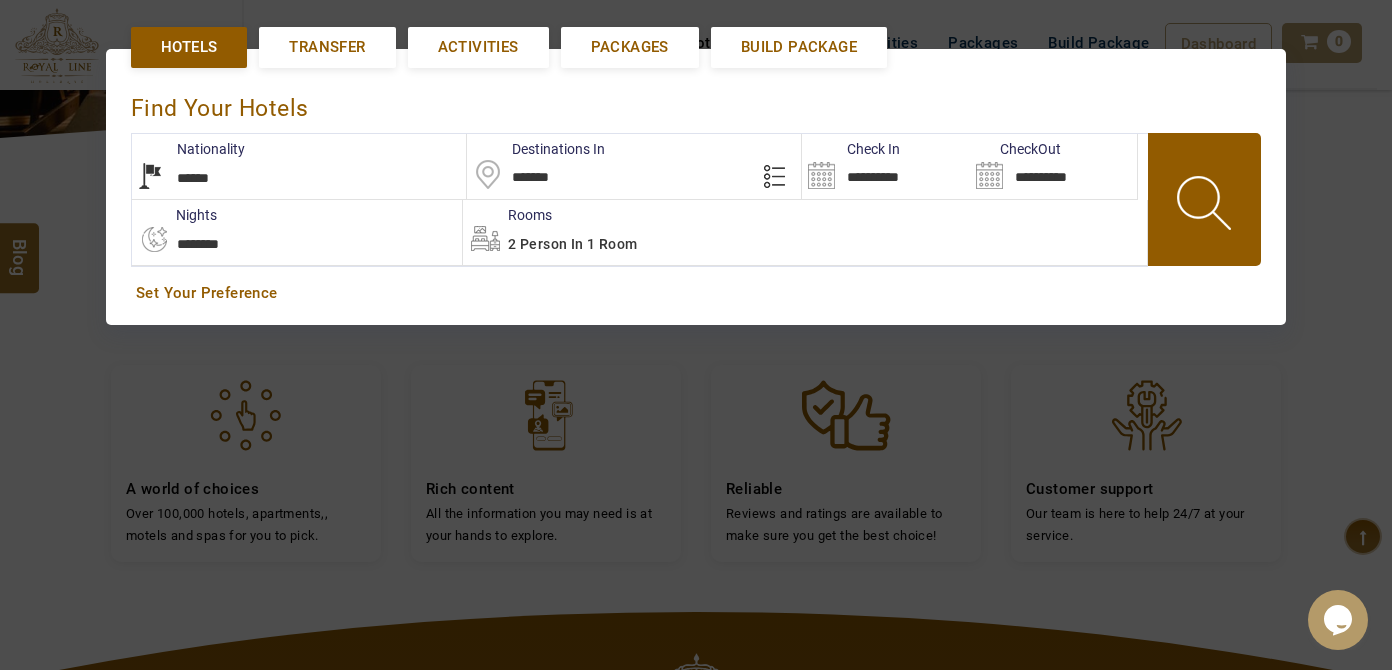 click on "2 Person in    1 Room" at bounding box center [805, 232] 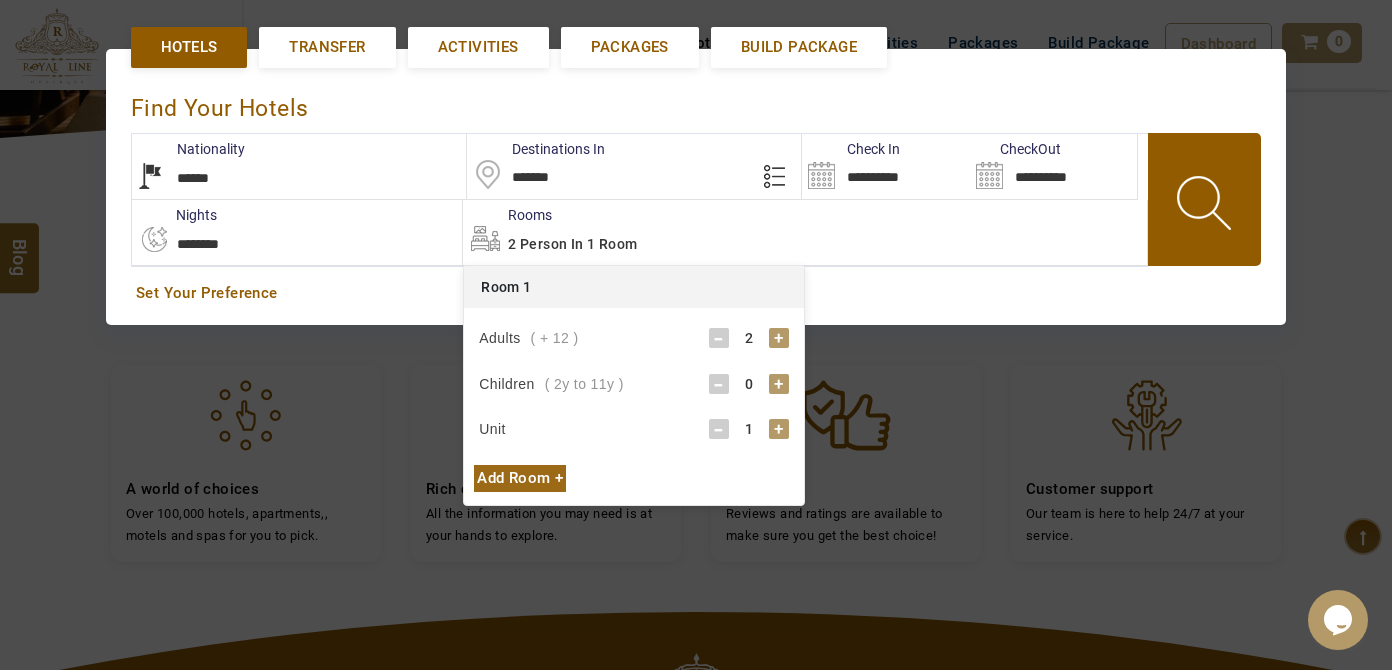 click on "+" at bounding box center (779, 384) 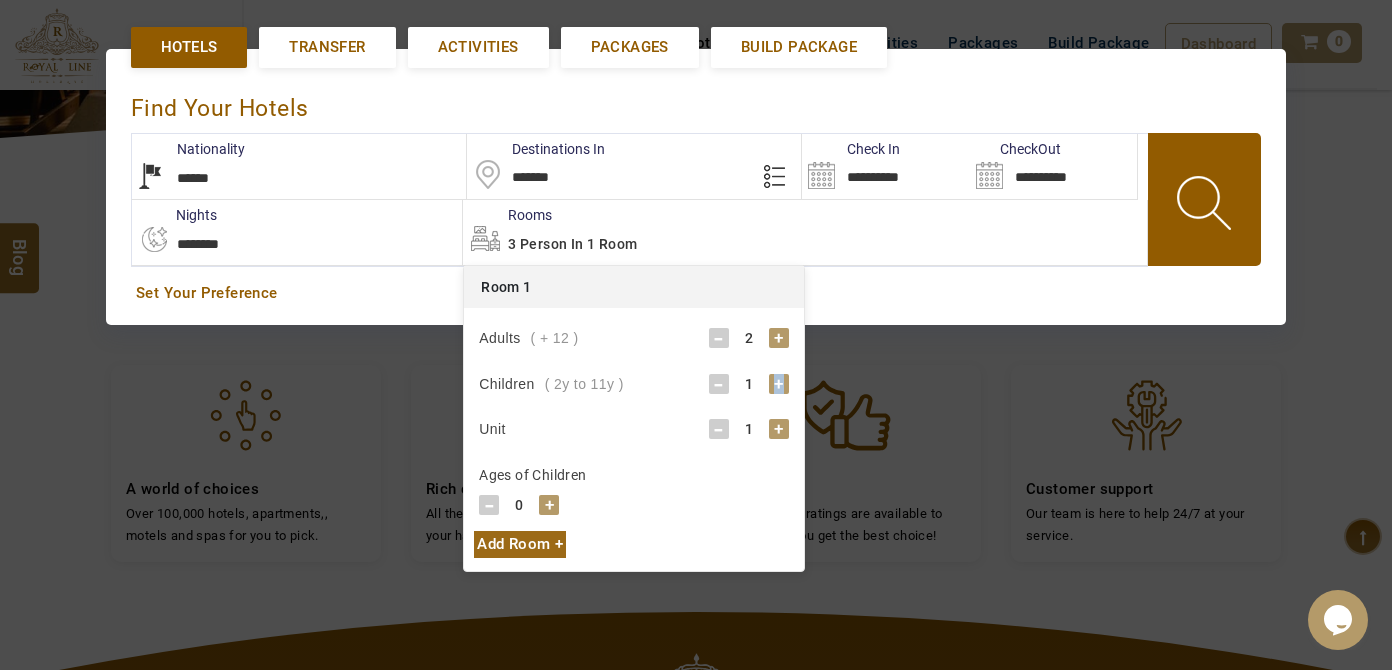 click on "+" at bounding box center [779, 384] 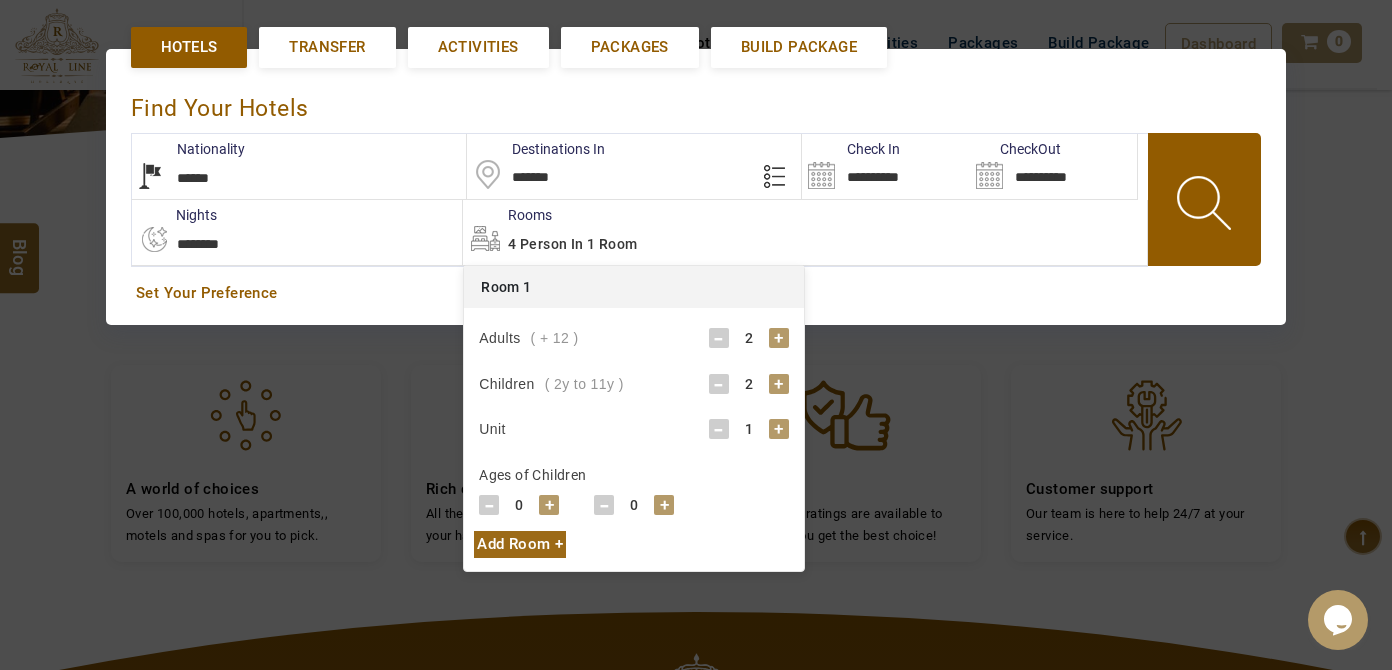 click on "+" at bounding box center [664, 505] 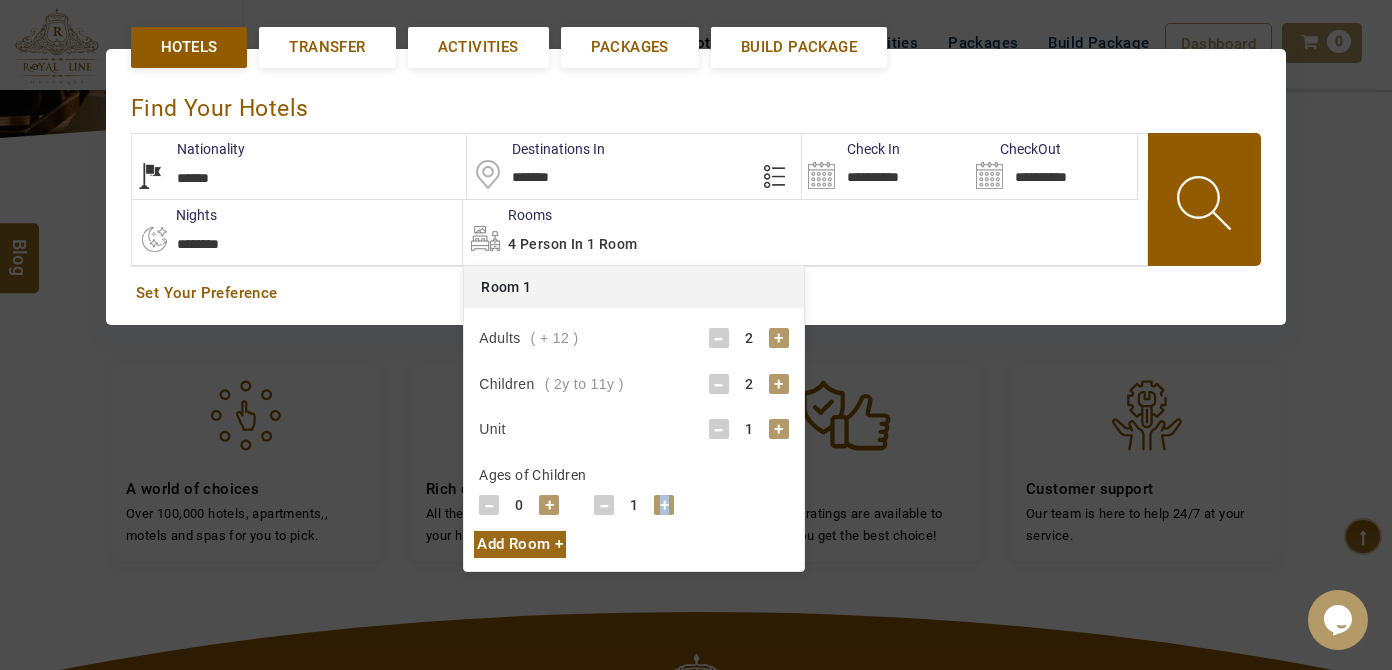 click on "+" at bounding box center [664, 505] 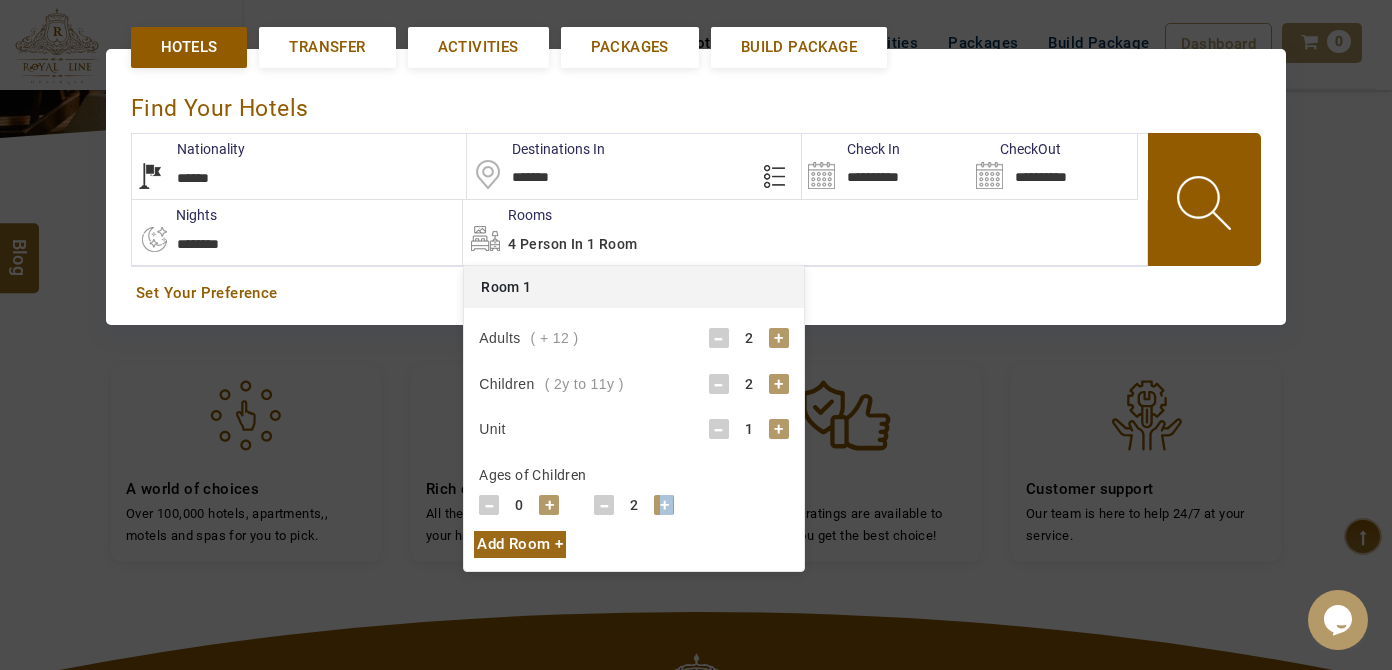 click on "+" at bounding box center [664, 505] 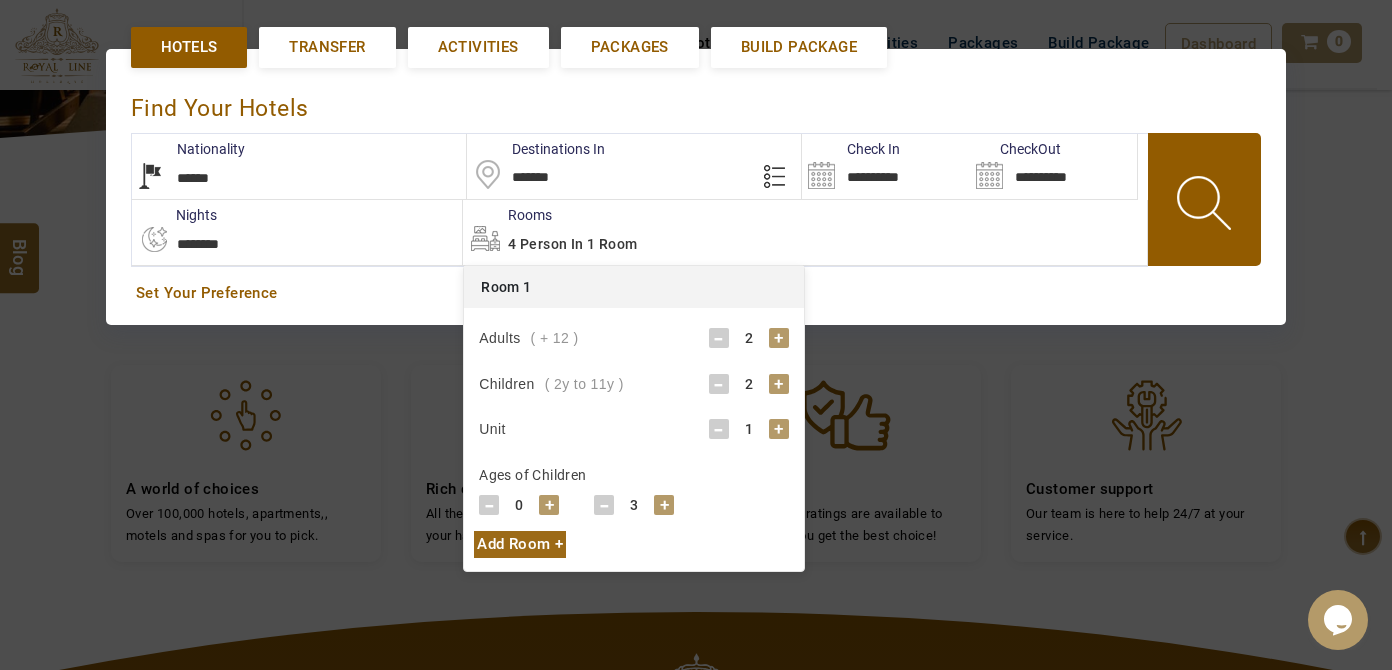 click on "+" at bounding box center (549, 505) 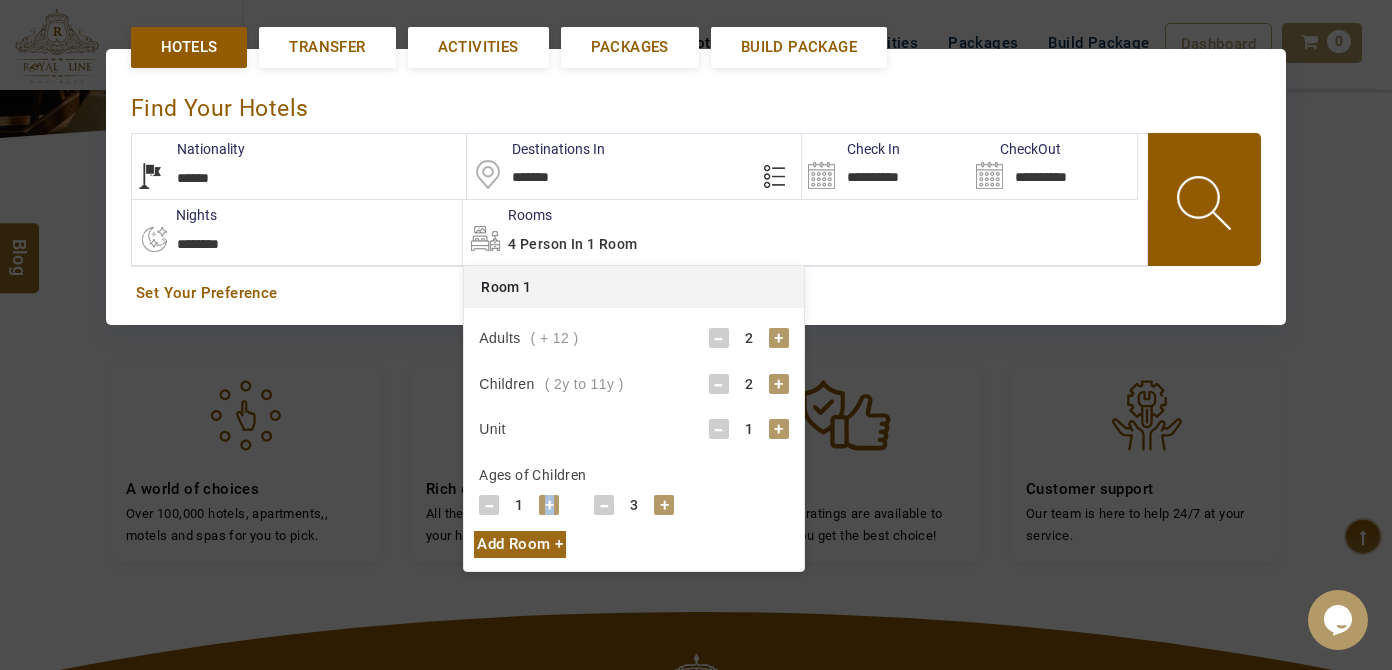 click on "+" at bounding box center [549, 505] 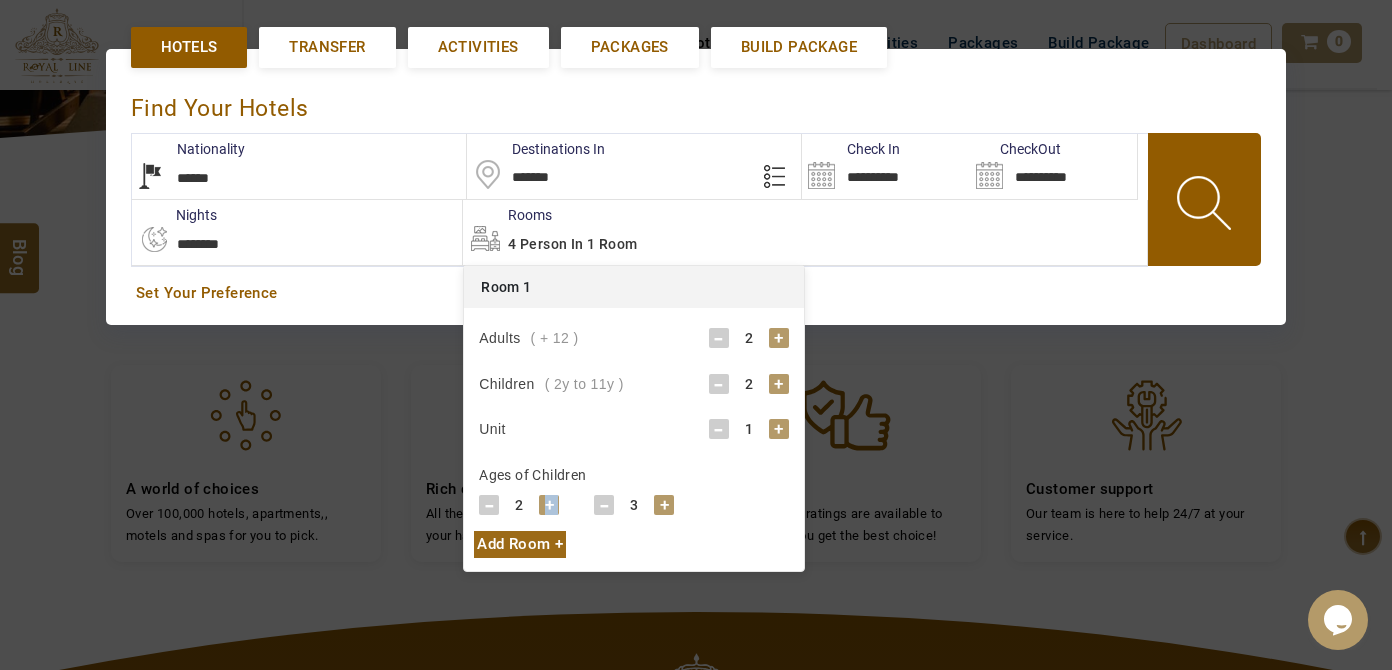 click on "+" at bounding box center (549, 505) 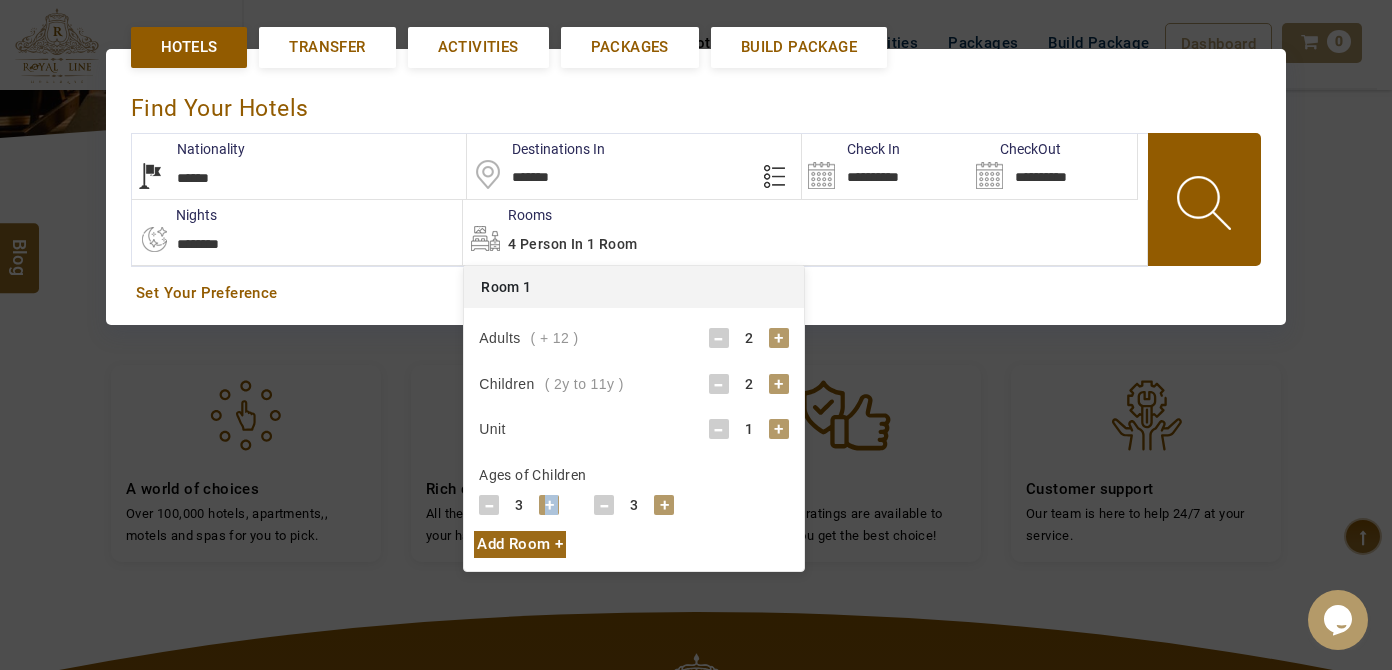 click on "+" at bounding box center (549, 505) 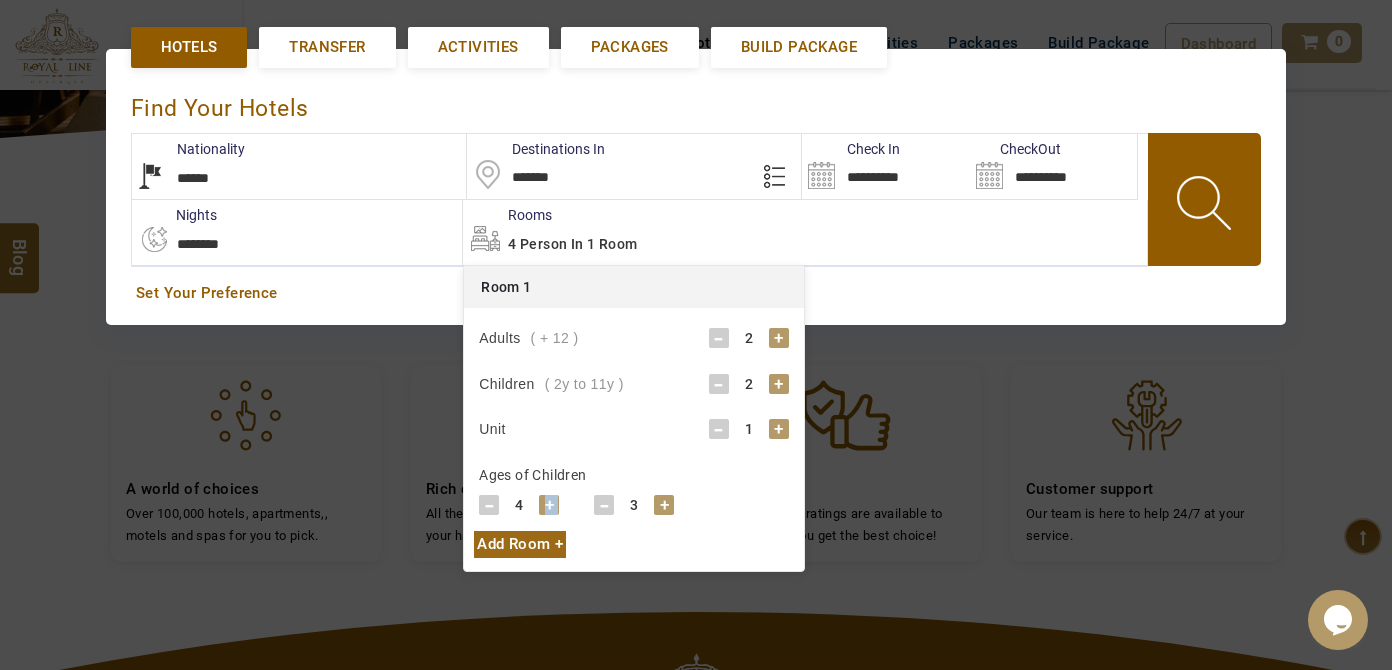 click on "+" at bounding box center [549, 505] 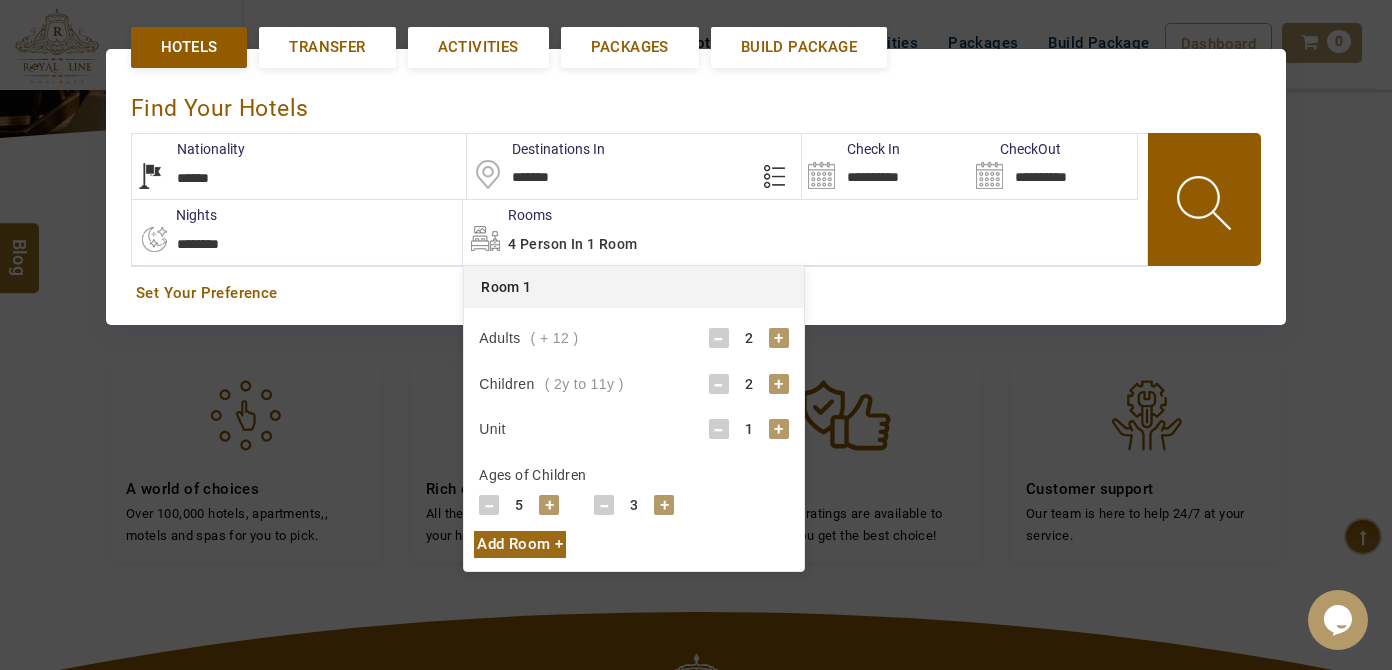 click at bounding box center (1206, 206) 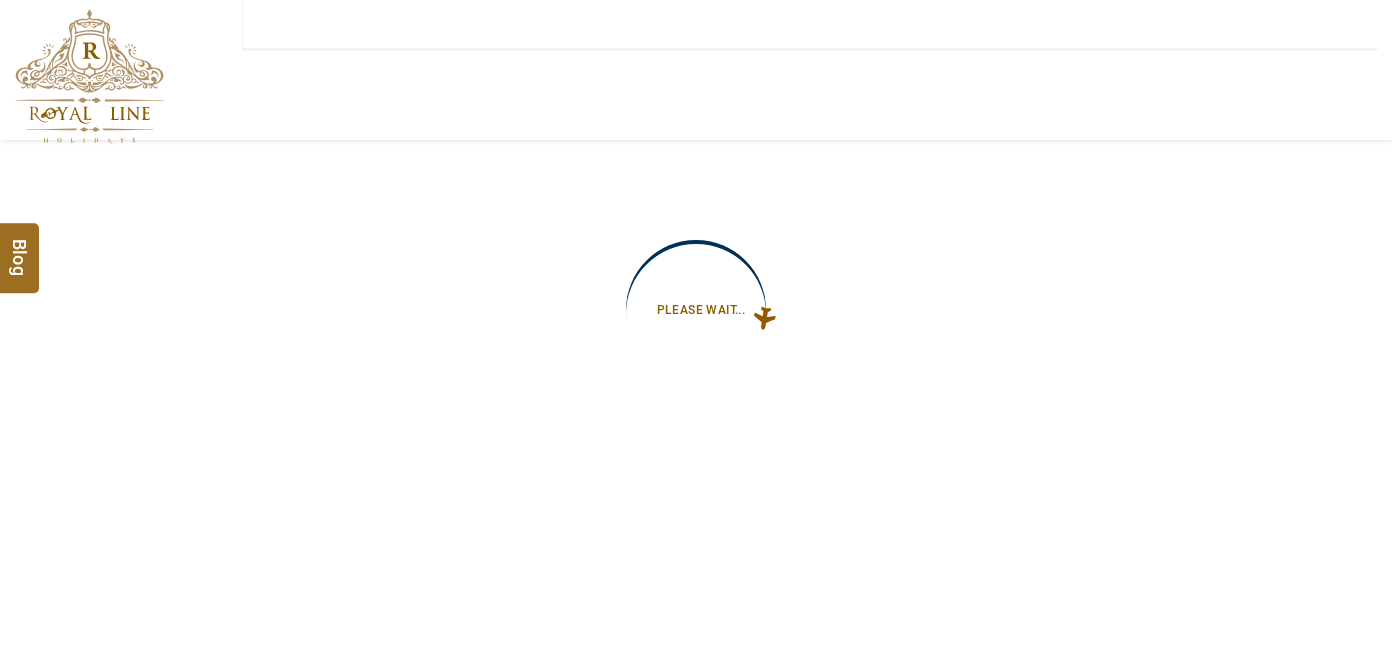 type on "**********" 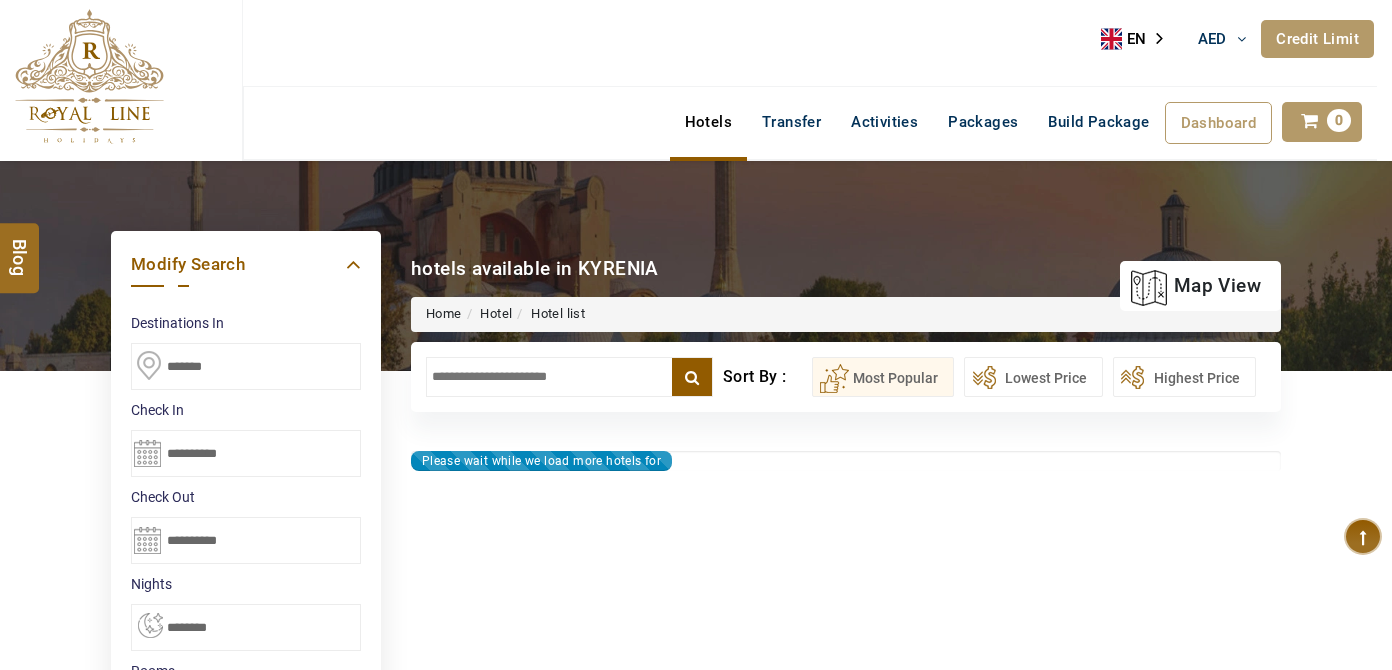 scroll, scrollTop: 0, scrollLeft: 0, axis: both 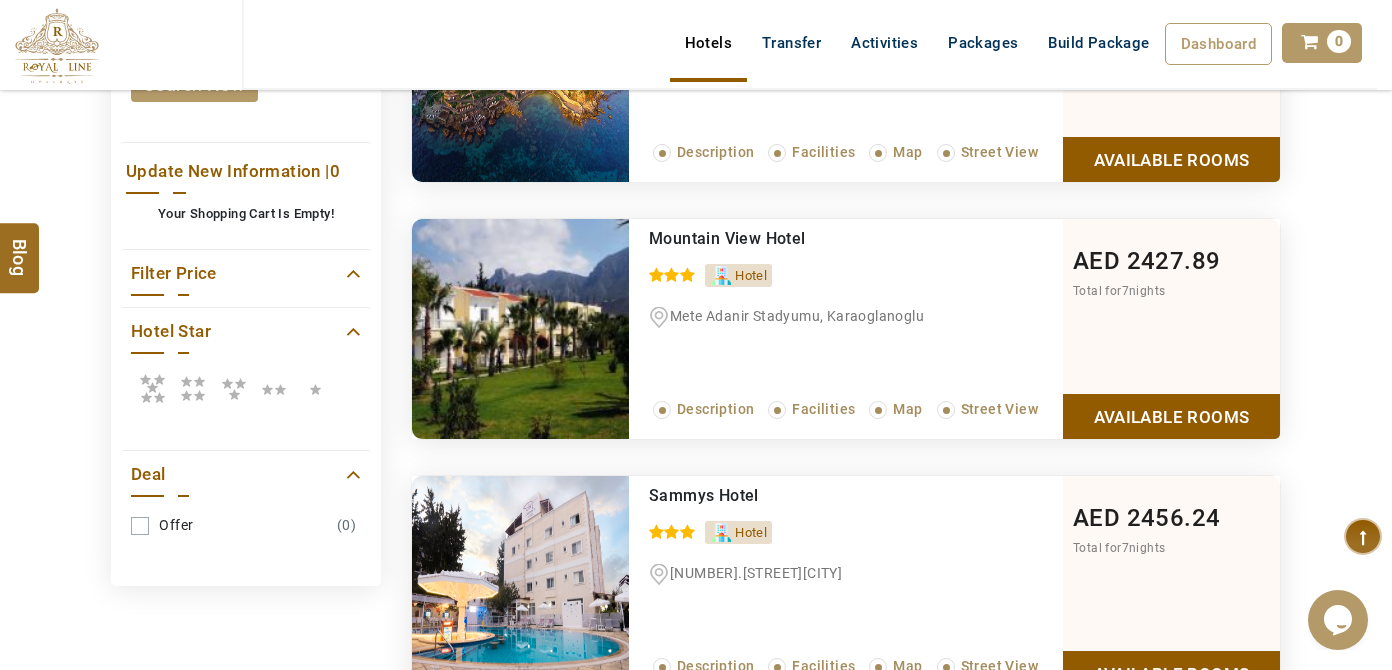 click at bounding box center (193, 388) 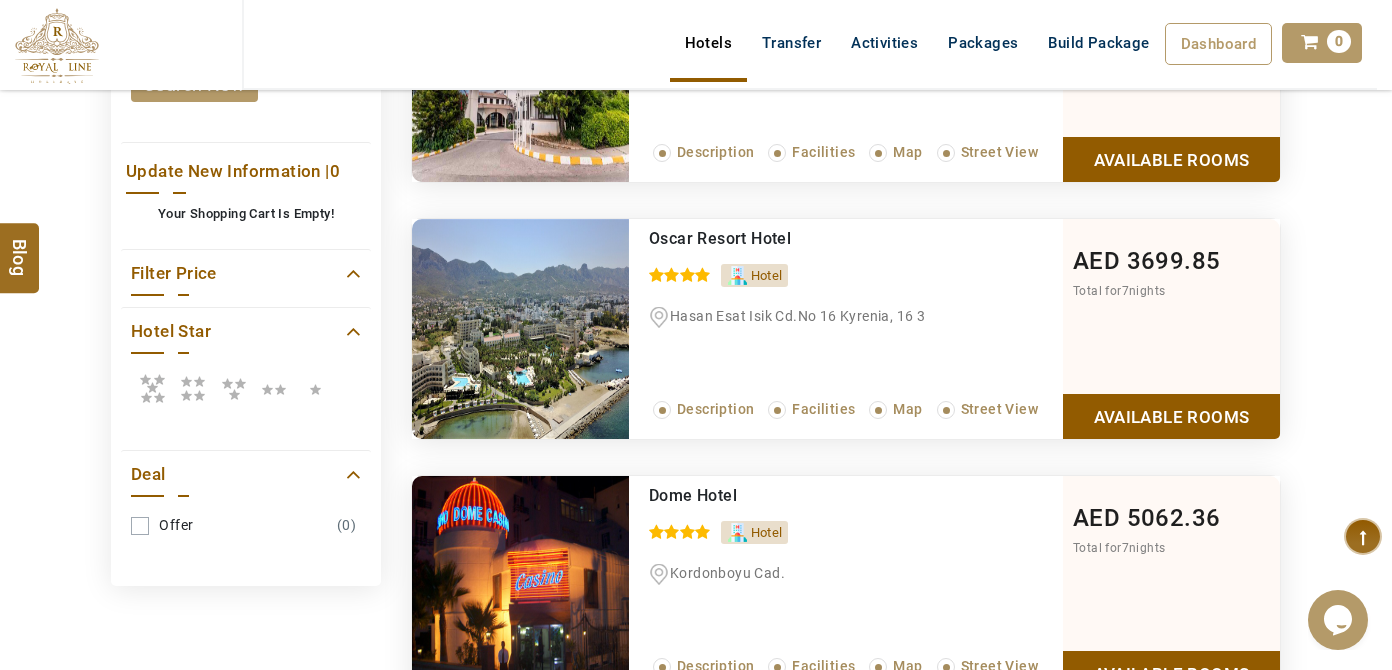 click at bounding box center [152, 388] 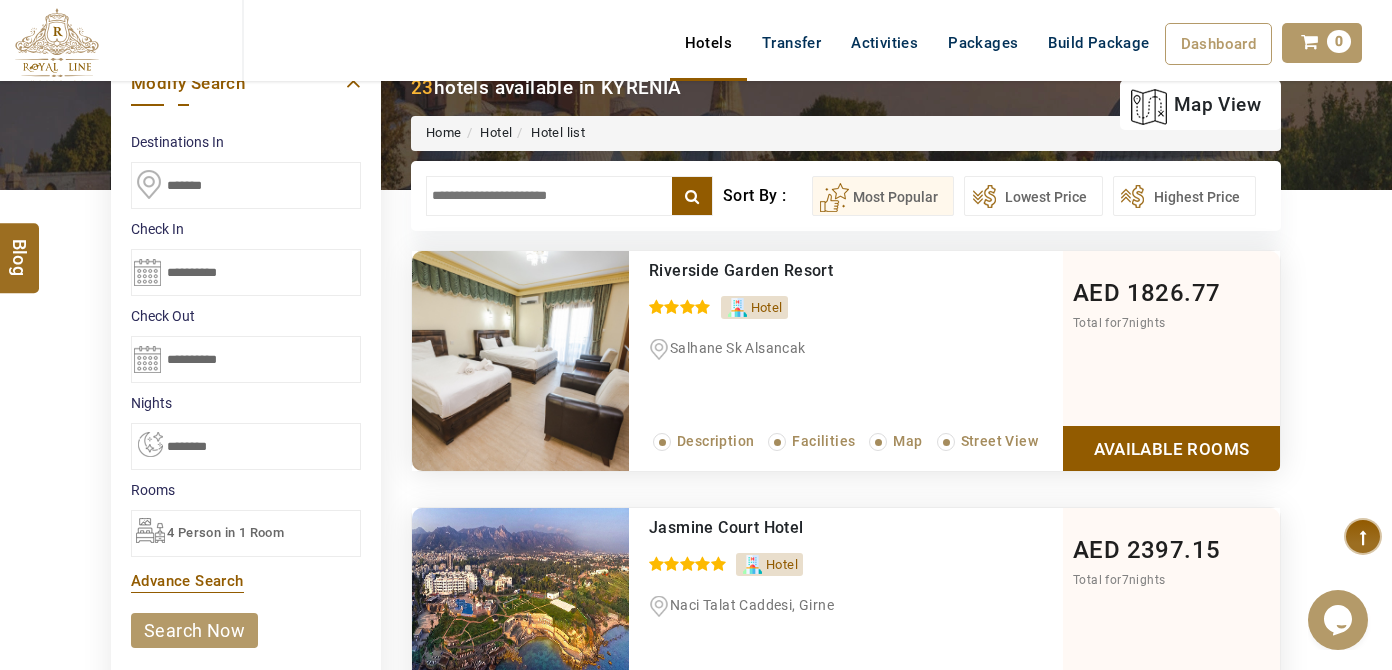 scroll, scrollTop: 0, scrollLeft: 0, axis: both 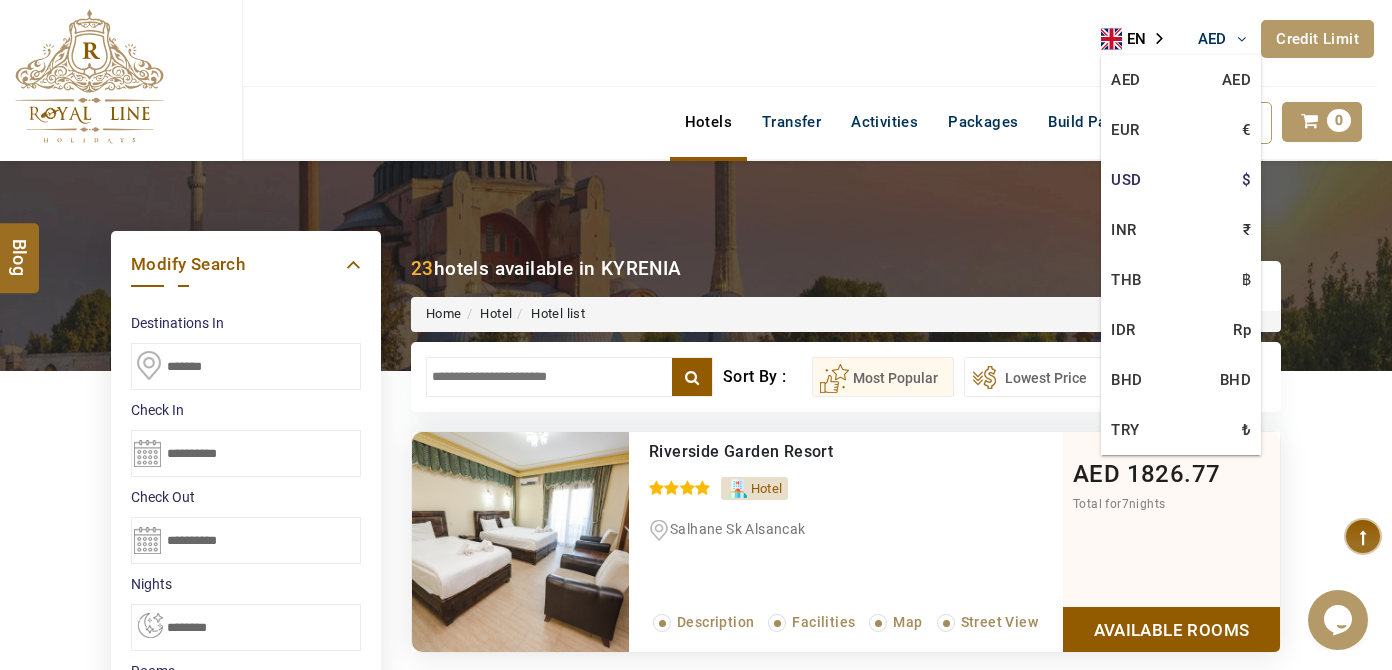 click on "USD  $" at bounding box center (1181, 180) 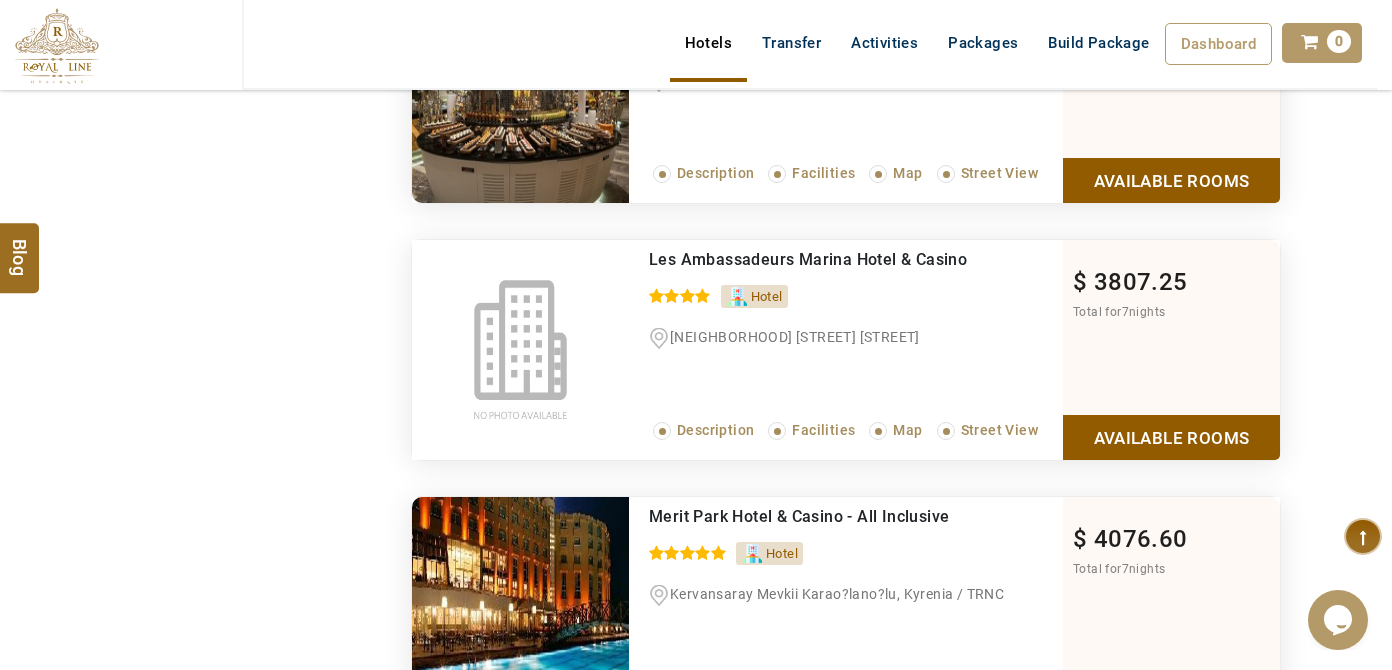 scroll, scrollTop: 4454, scrollLeft: 0, axis: vertical 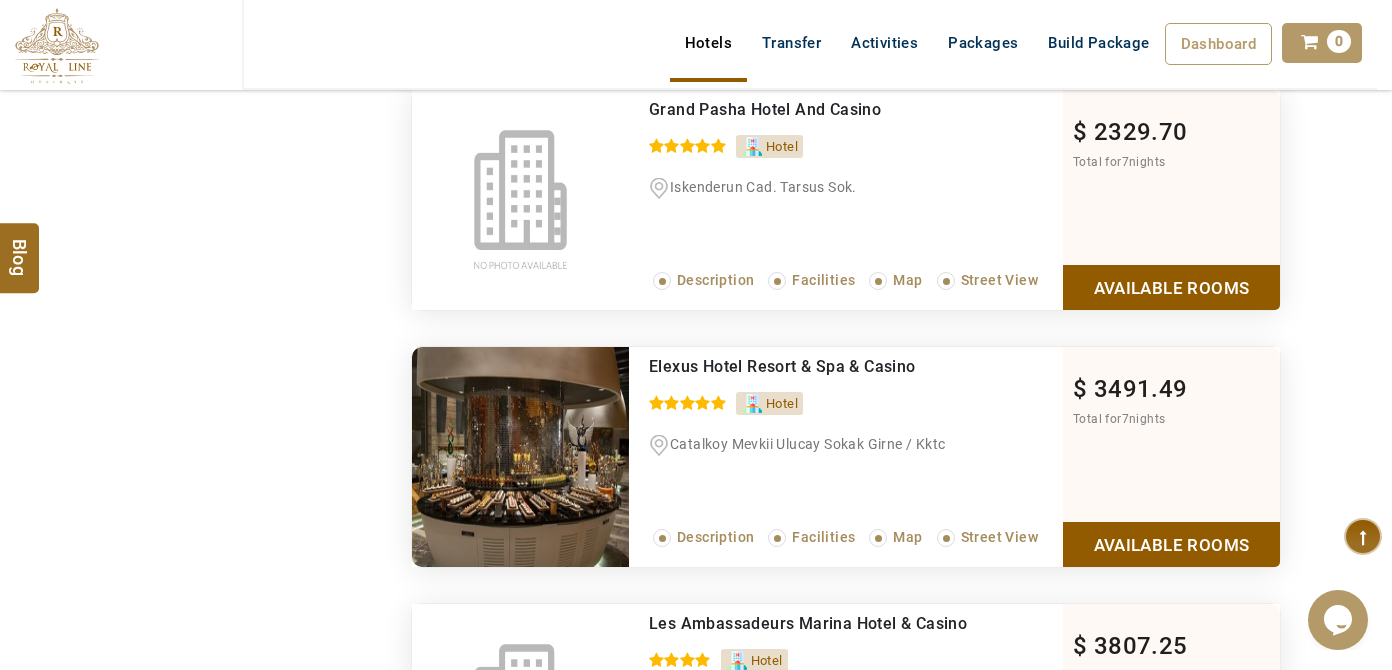 click on "Available Rooms" at bounding box center (1171, 544) 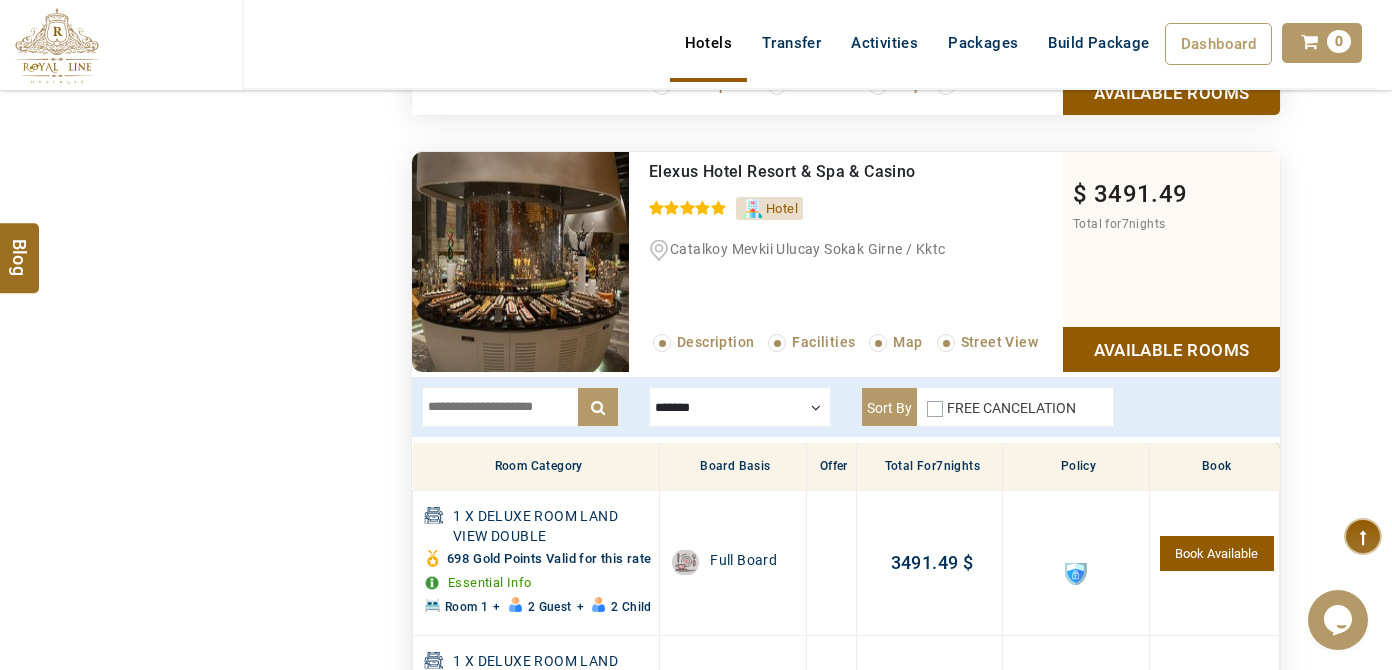 scroll, scrollTop: 4709, scrollLeft: 0, axis: vertical 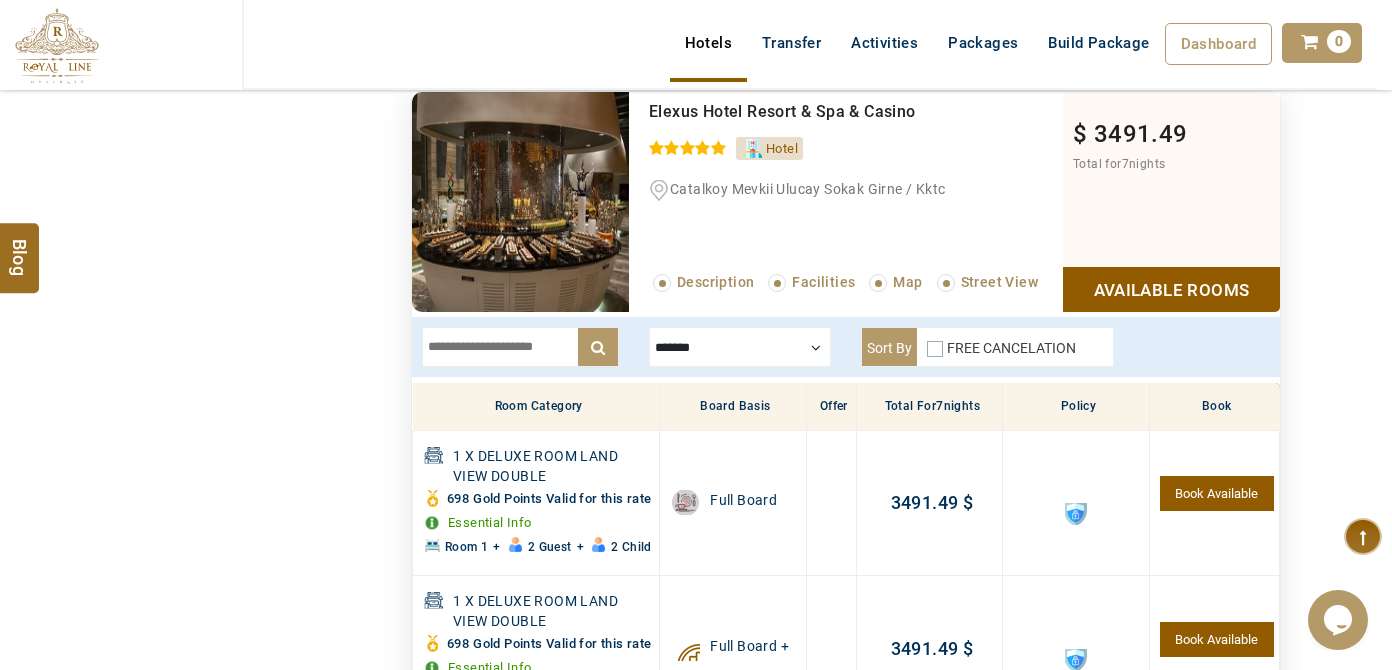 click on "Available Rooms" at bounding box center (1171, 289) 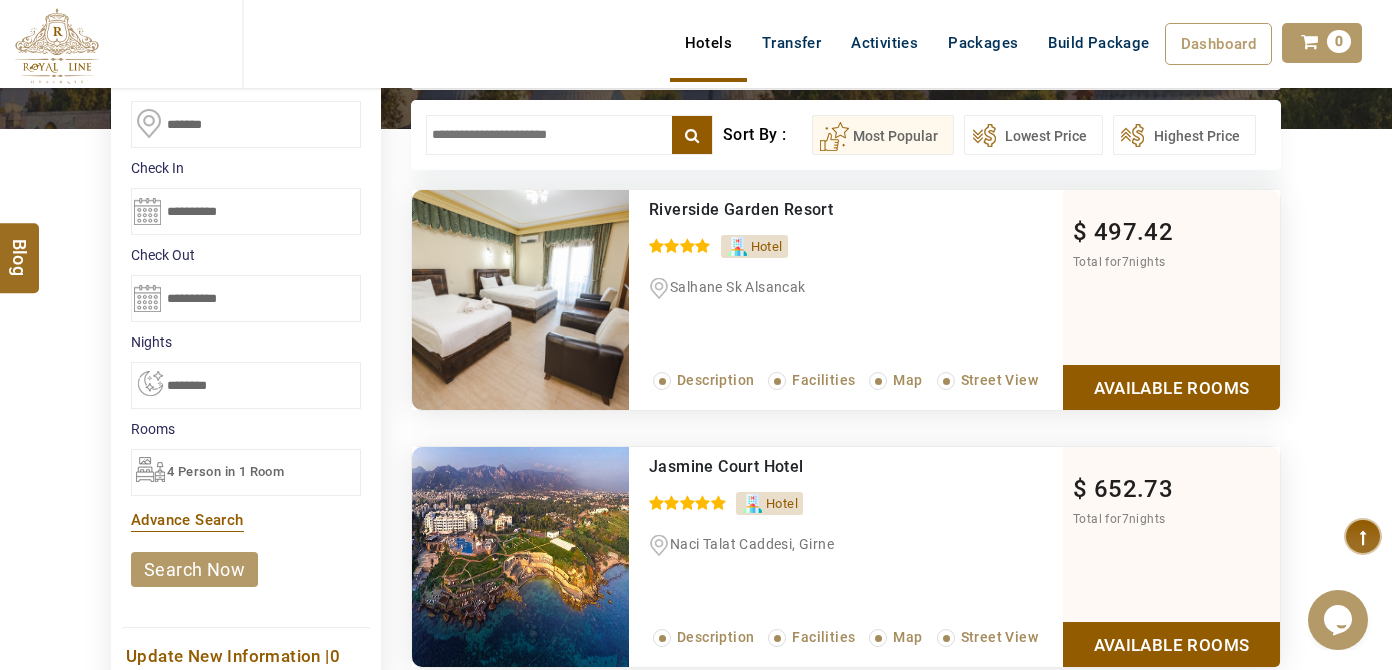 scroll, scrollTop: 0, scrollLeft: 0, axis: both 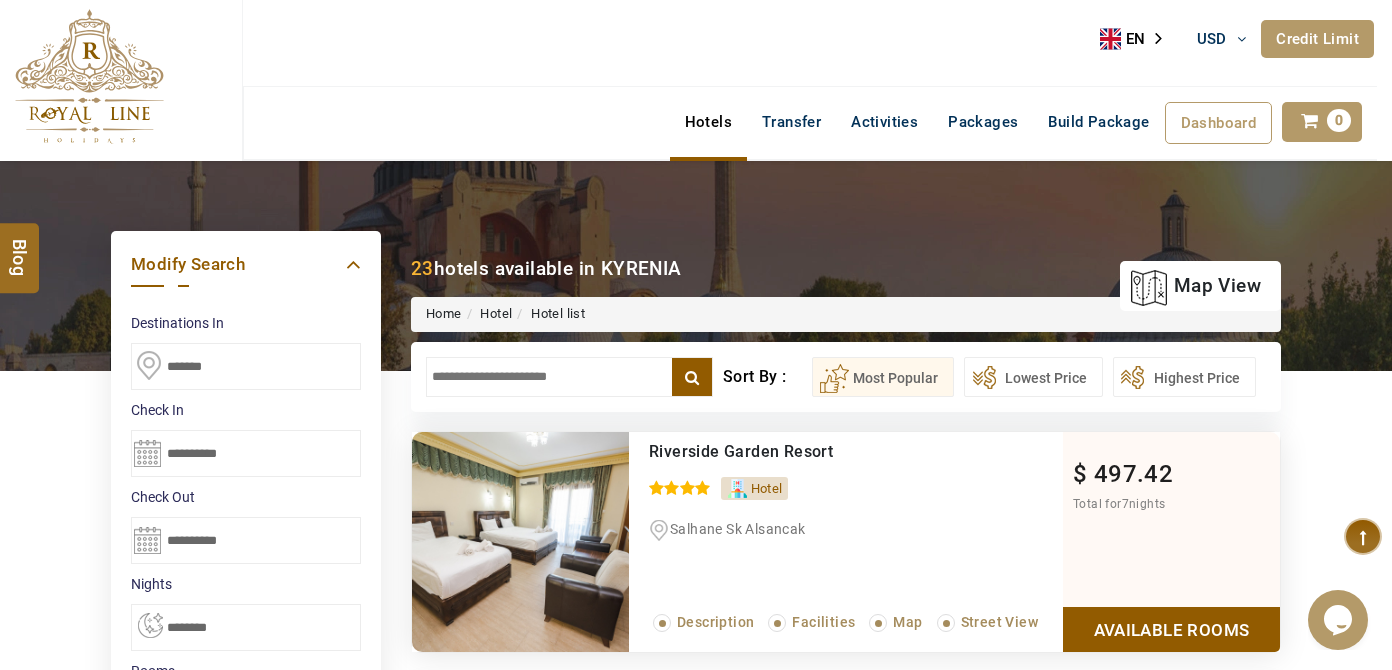 click on "*******" at bounding box center [246, 366] 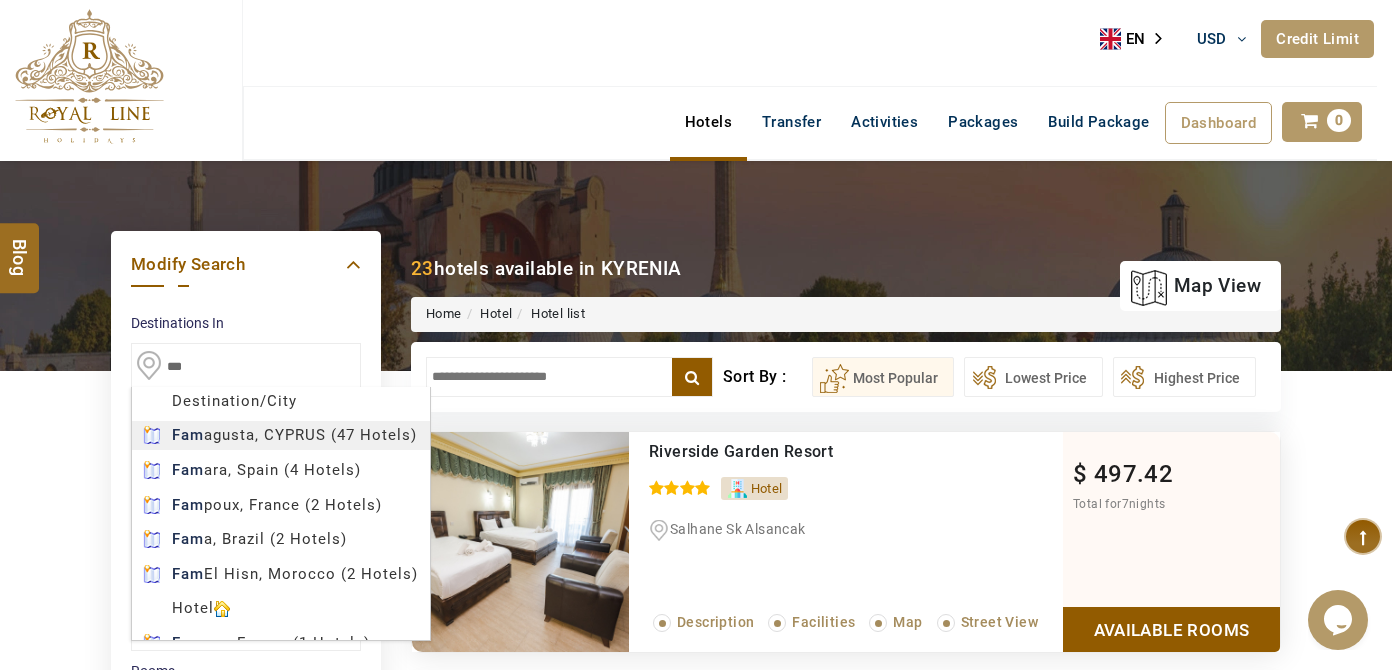 type on "*********" 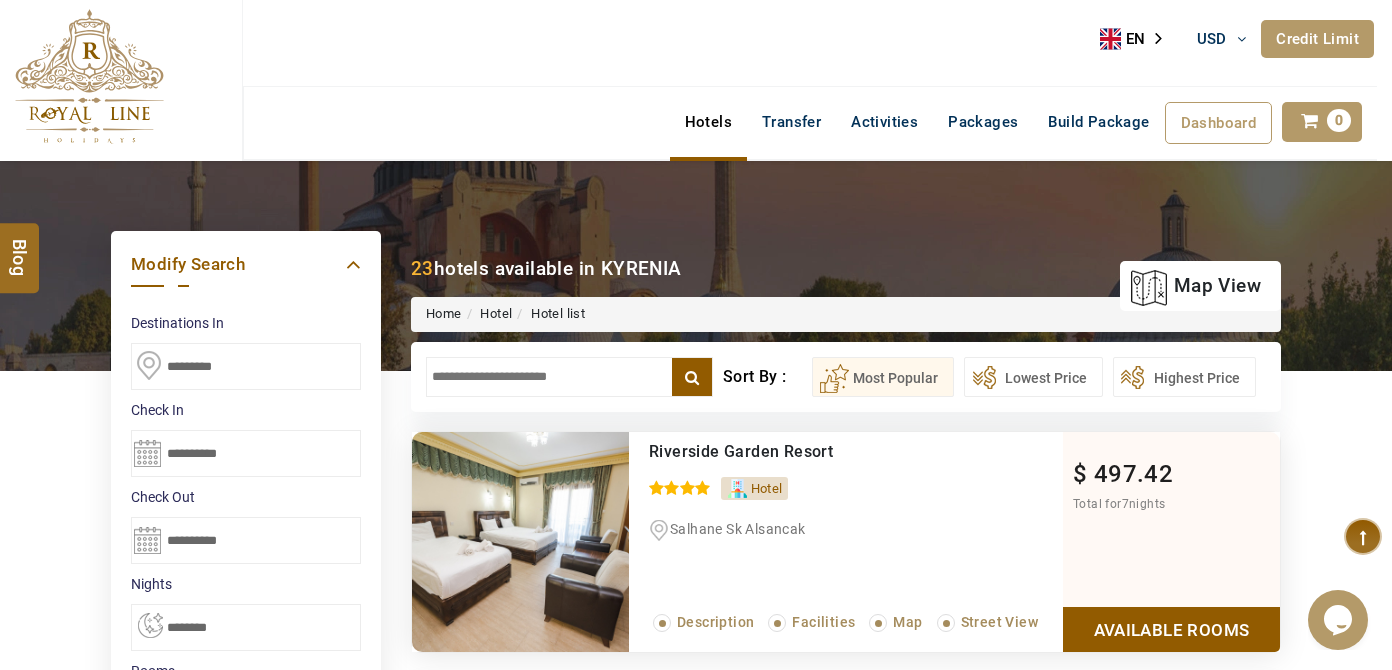click on "LARISA HAWWARI USD AED  AED EUR  € USD  $ INR  ₹ THB  ฿ IDR  Rp BHD  BHD TRY  ₺ Credit Limit EN HE AR ES PT ZH Helpline
+971 55 344 0168 Register Now +971 55 344 0168 info@royallineholidays.com About Us What we Offer Blog Why Us Contact Hotels  Transfer Activities Packages Build Package Dashboard My Profile My Booking My Reports My Quotation Sign Out 0 Points Redeem Now To Redeem 9313  Points Future Points  3968   Points Credit Limit Credit Limit USD 25000.00 70% Complete Used USD 15098.42 Available USD 9901.58 Setting  Looks like you haven't added anything to your cart yet Countinue Shopping ****** ****** Please Wait.. Blog demo
Remember me Forgot
password? LOG IN Don't have an account?   Register Now My Booking View/ Print/Cancel Your Booking without Signing in Submit Applying Filters...... Hotels For You Will Be Loading Soon demo
In A Few Moment, You Will Be Celebrating Best Hotel options galore ! Check In   CheckOut Rooms Rooms Please Wait Please Wait ... X" at bounding box center [696, 3450] 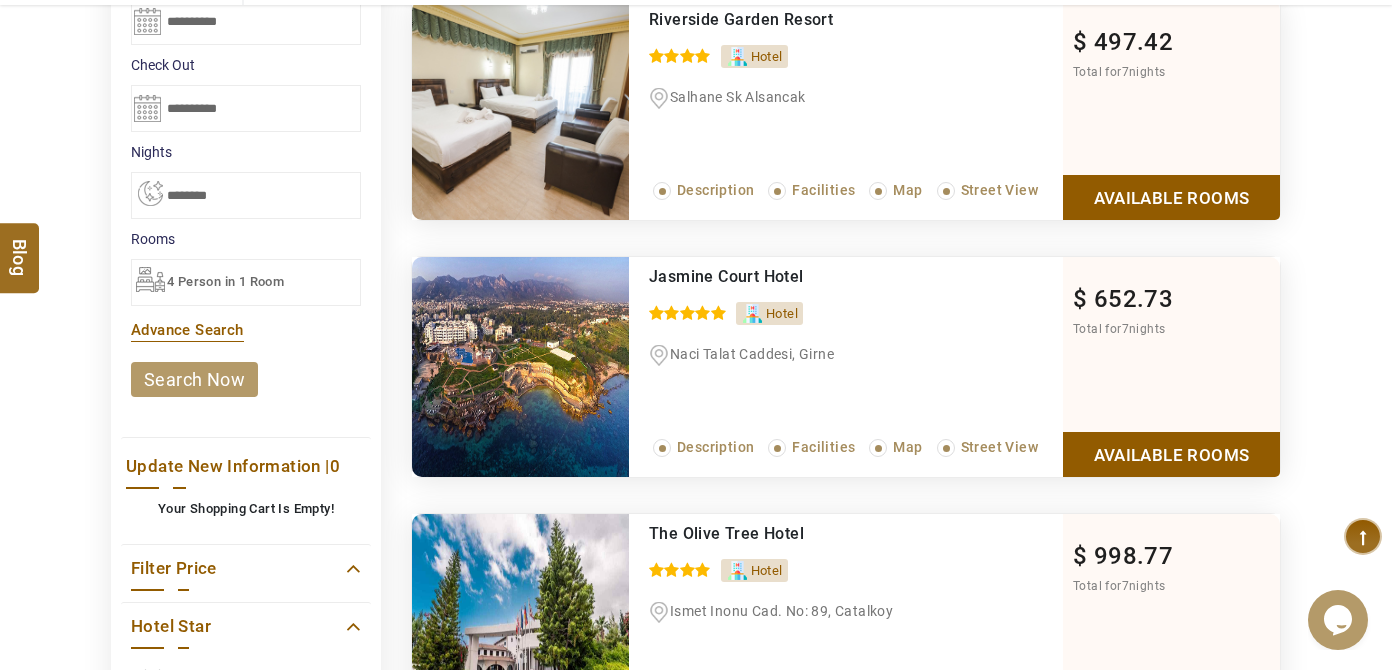 scroll, scrollTop: 545, scrollLeft: 0, axis: vertical 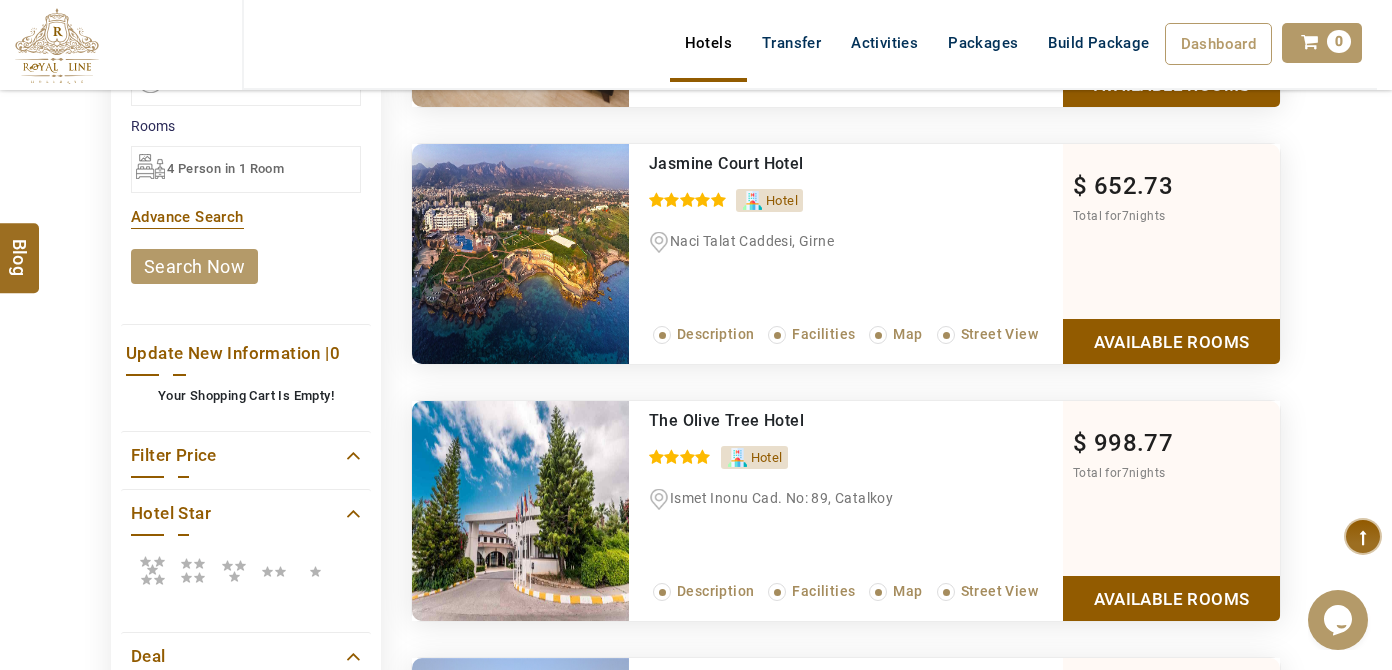 click on "search now" at bounding box center (194, 266) 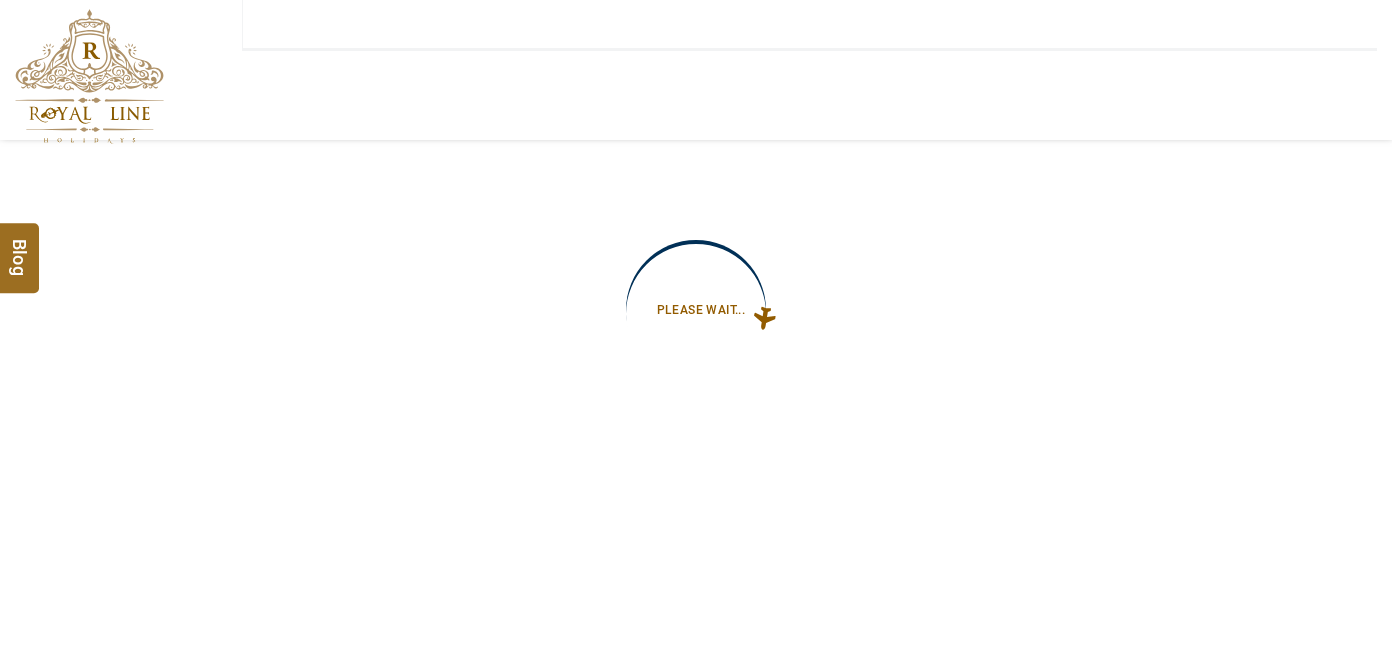 type on "**********" 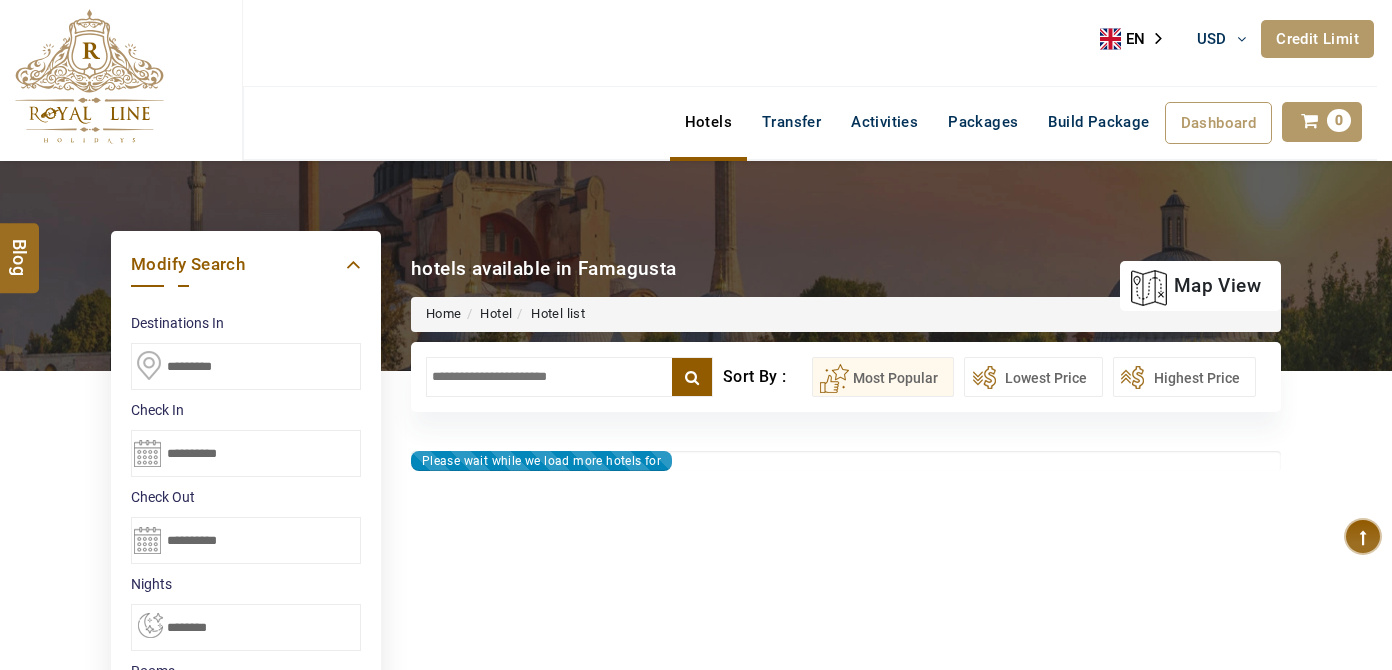 type on "**********" 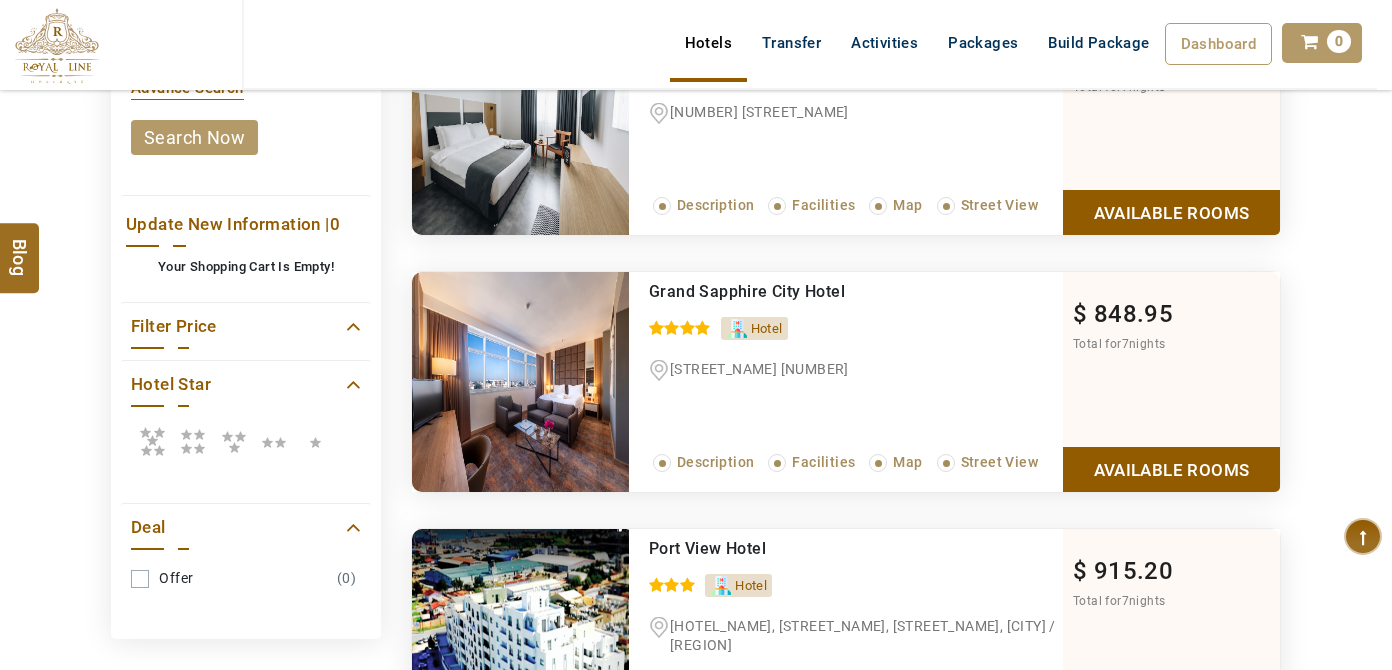scroll, scrollTop: 818, scrollLeft: 0, axis: vertical 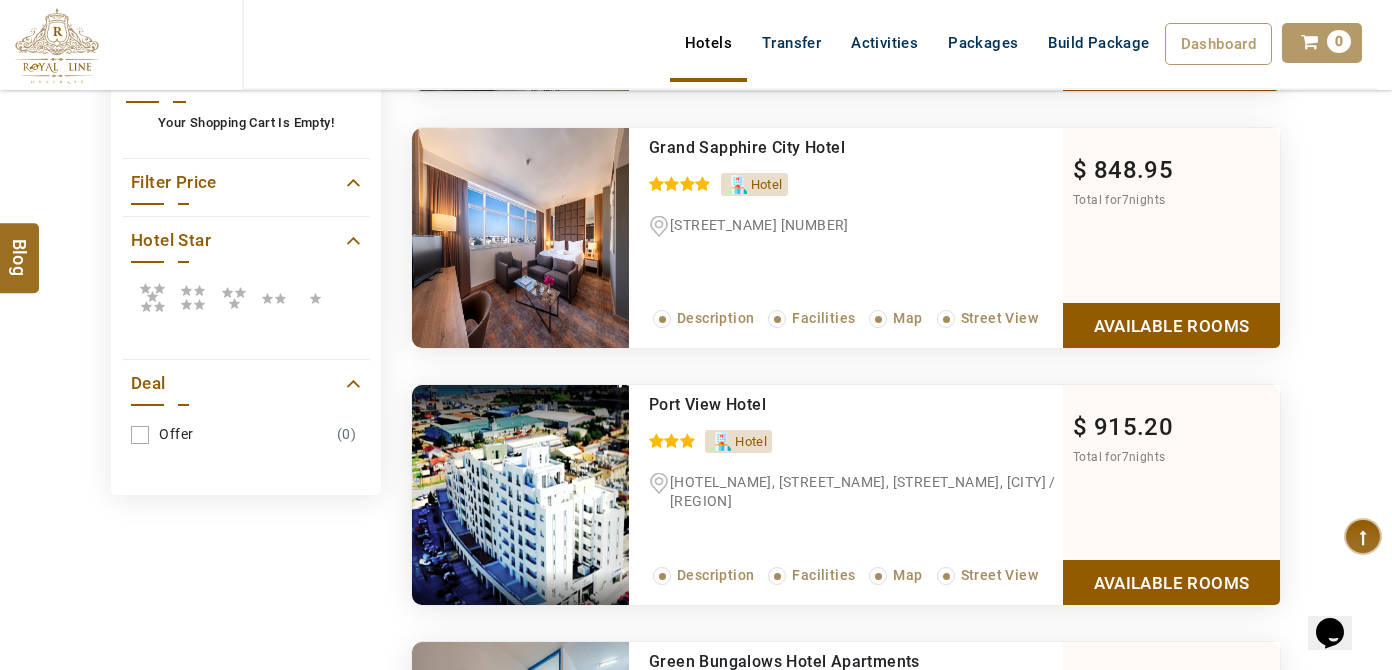 click at bounding box center (152, 297) 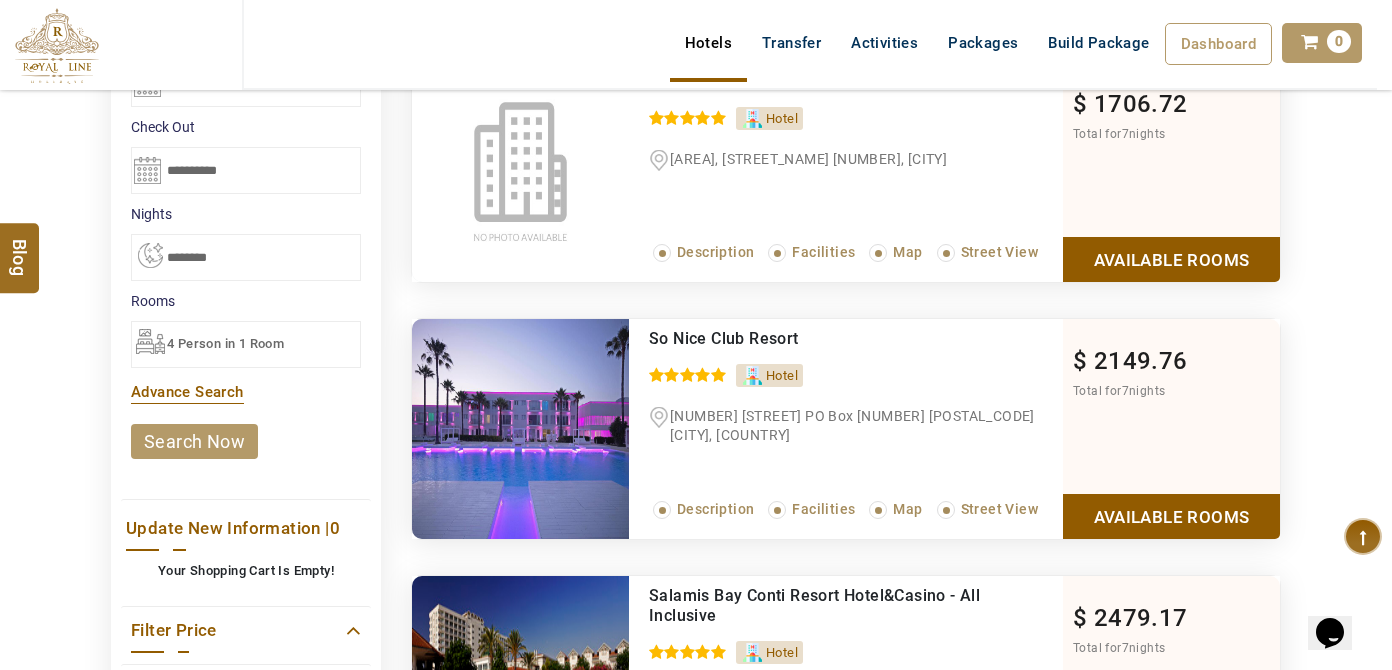 scroll, scrollTop: 363, scrollLeft: 0, axis: vertical 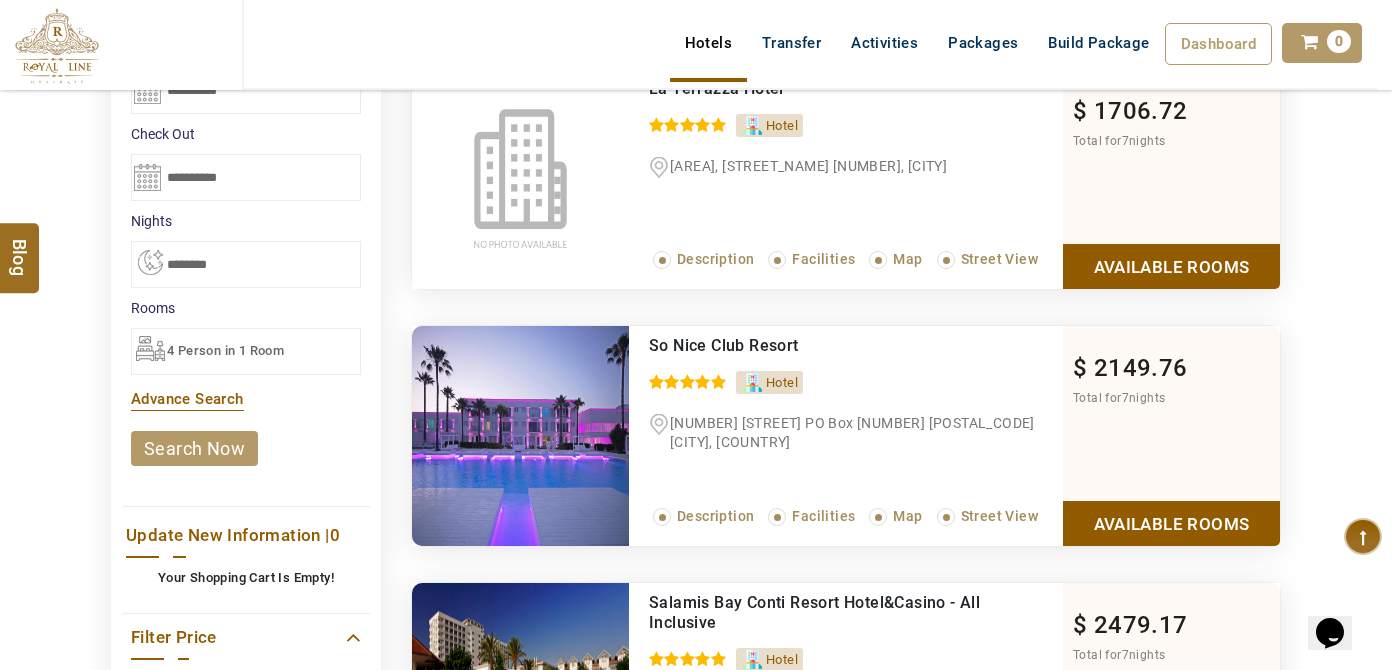 click on "Available Rooms" at bounding box center [1171, 523] 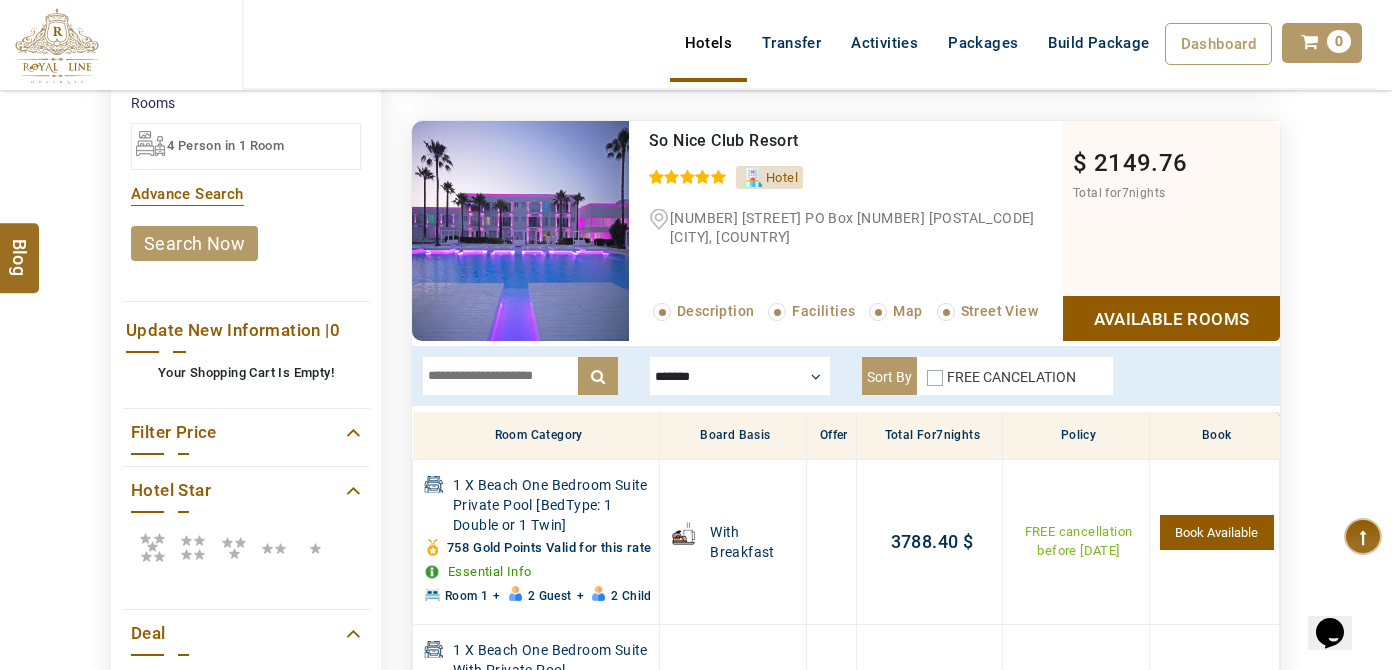 scroll, scrollTop: 181, scrollLeft: 0, axis: vertical 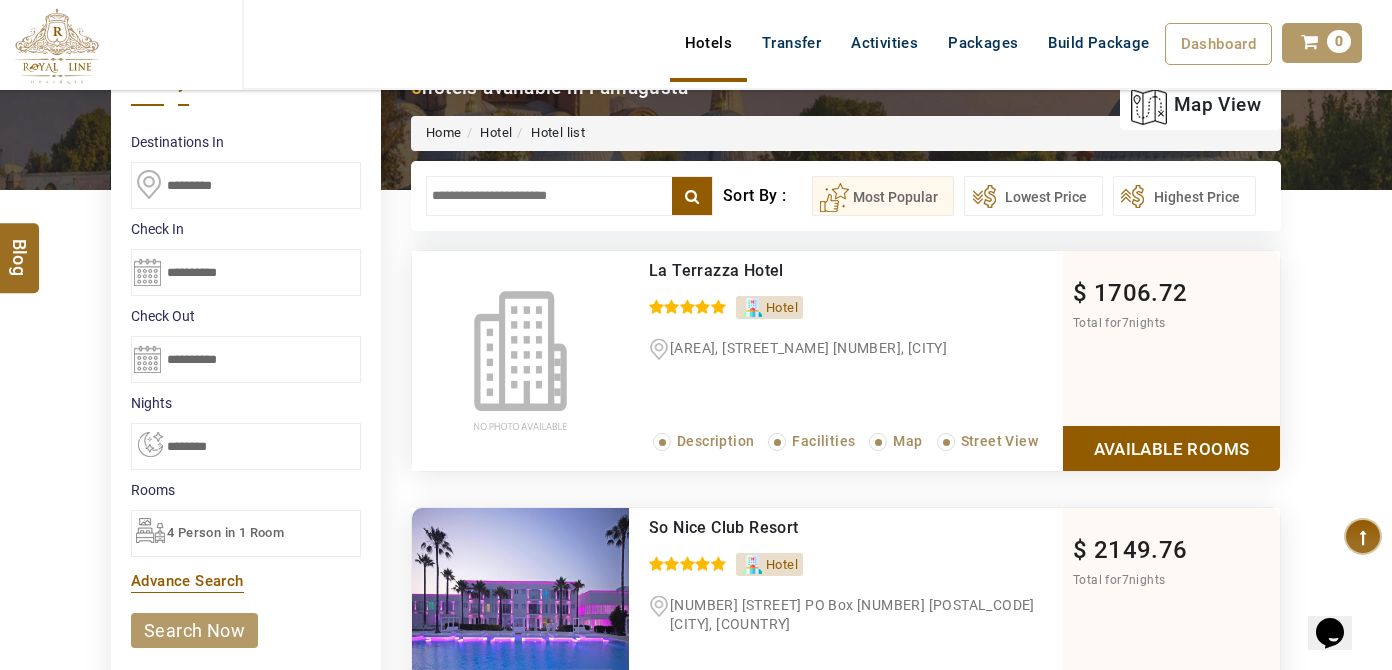 click on "Available Rooms" at bounding box center [1171, 448] 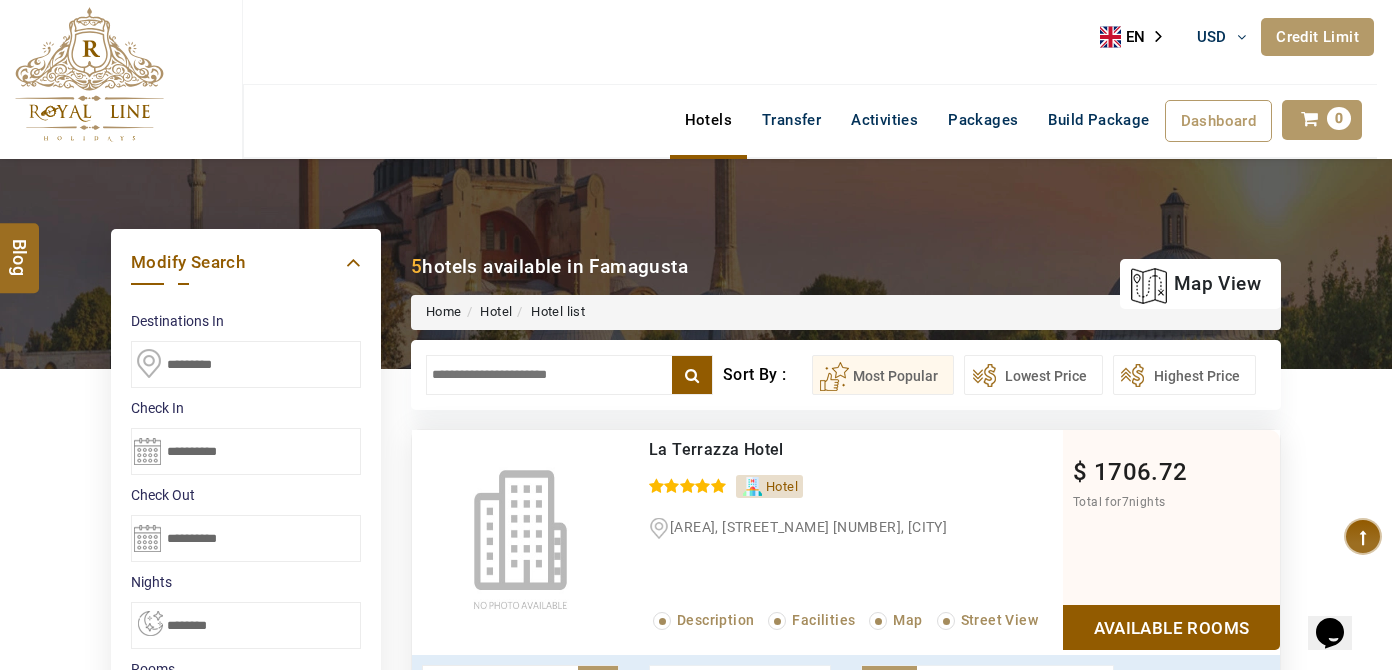scroll, scrollTop: 0, scrollLeft: 0, axis: both 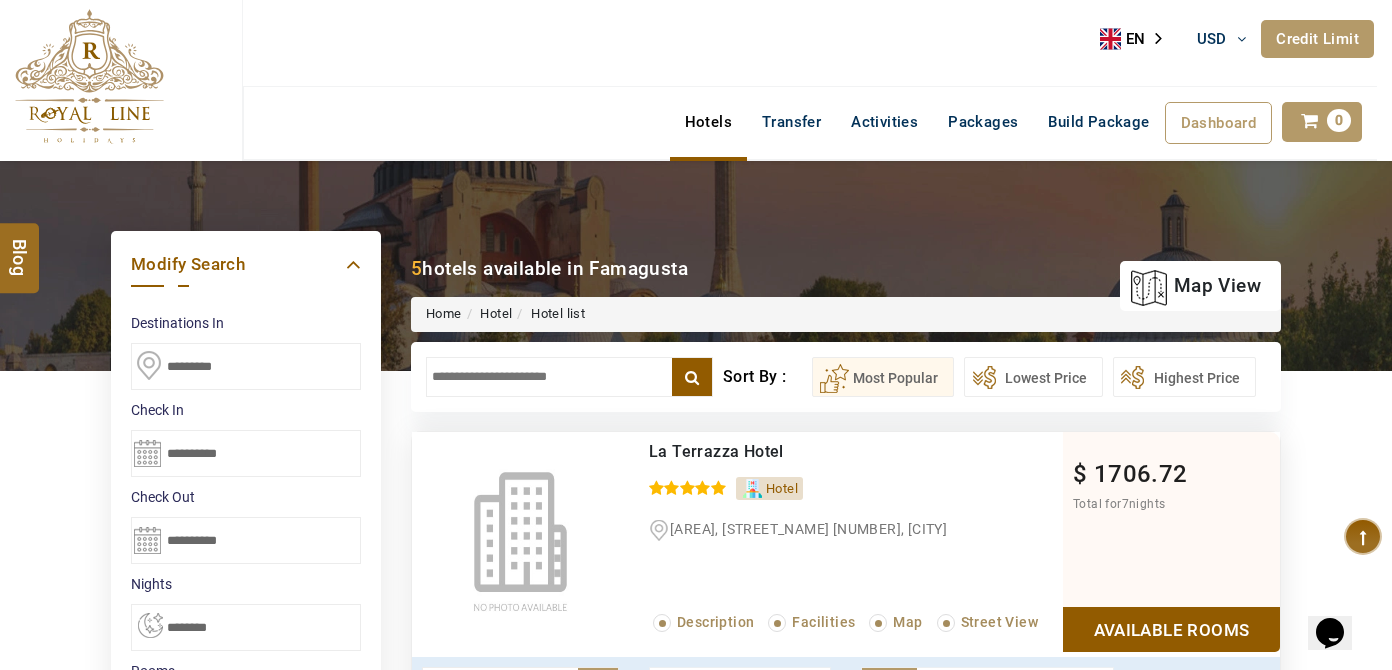 click on "*********" at bounding box center (246, 366) 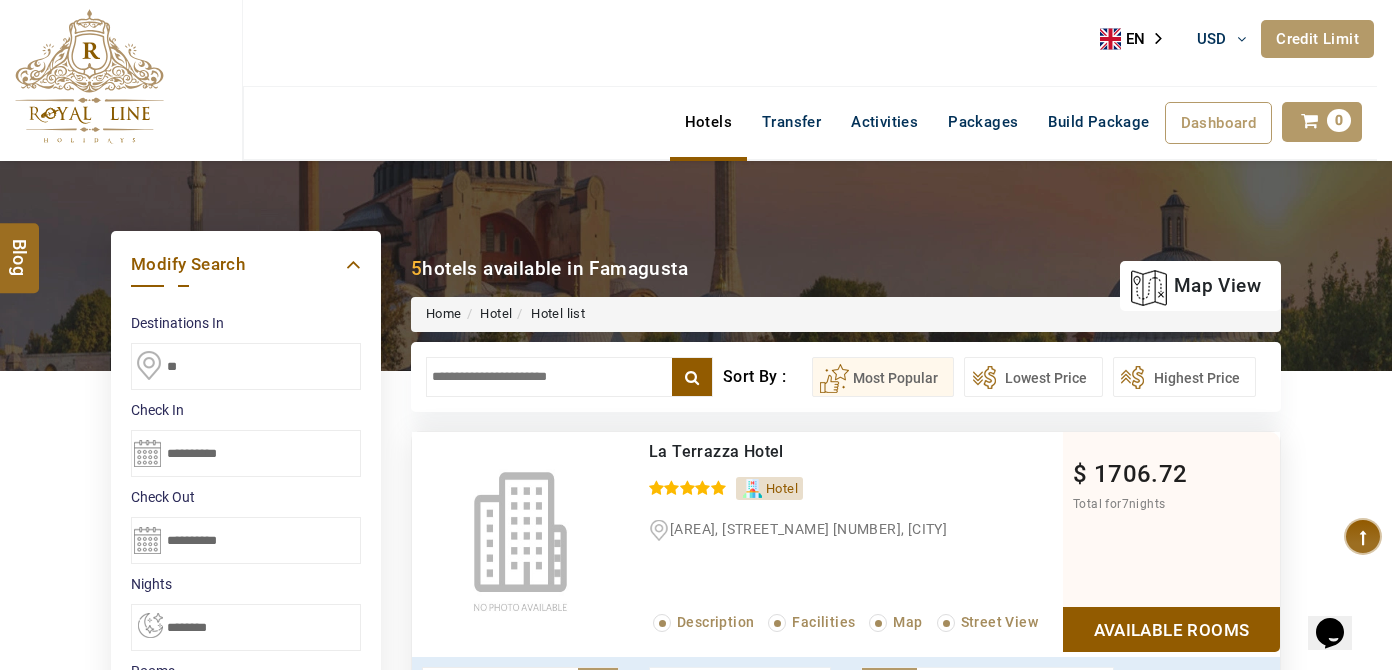 type on "*" 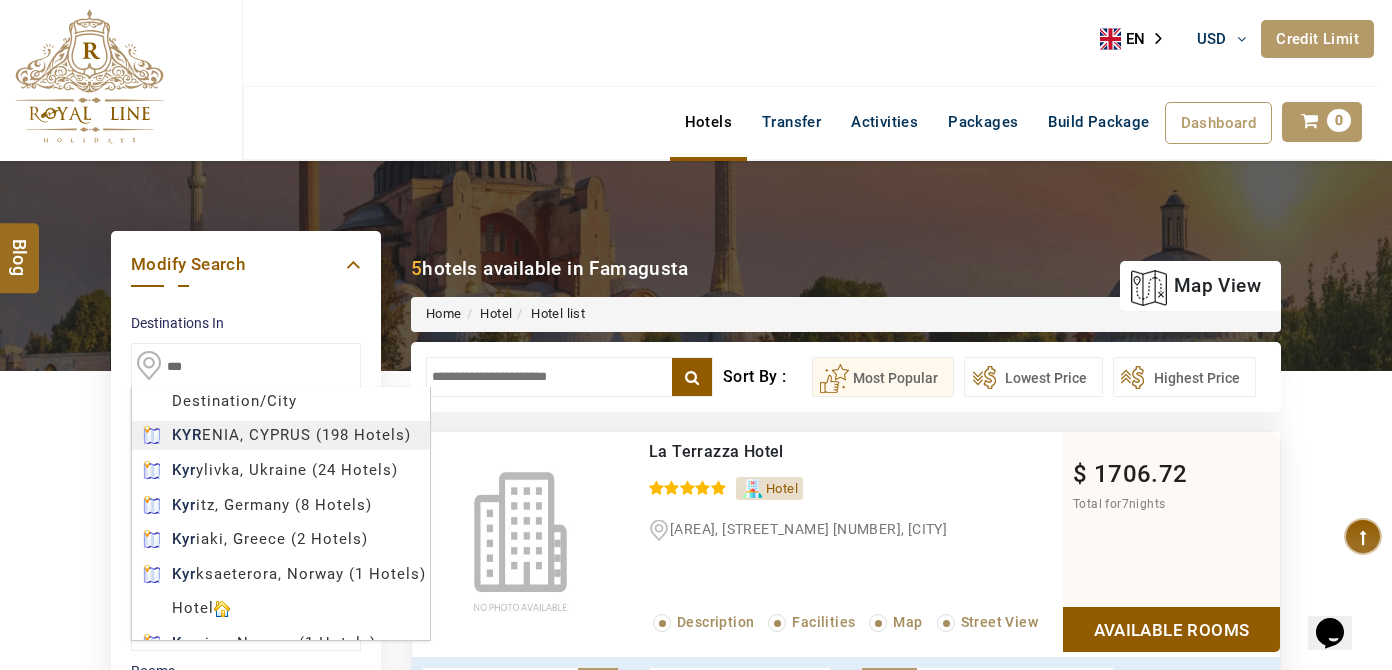 type on "*******" 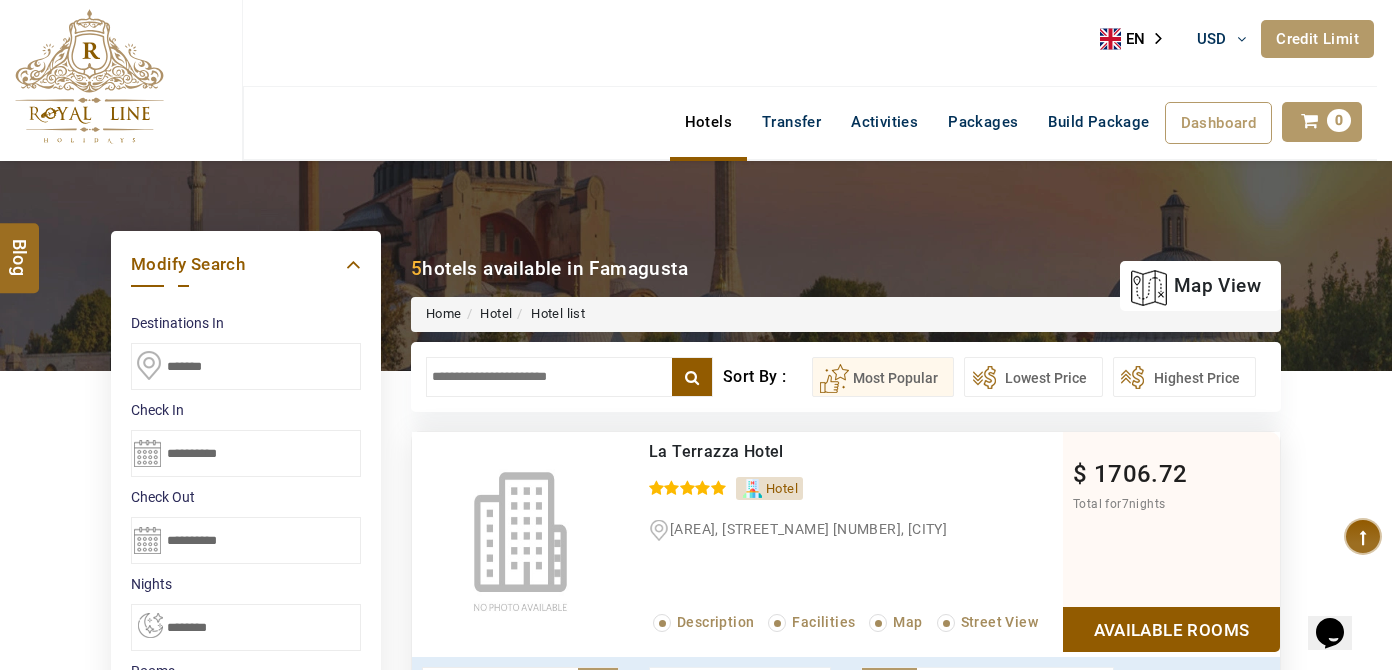 click on "LARISA HAWWARI USD AED  AED EUR  € USD  $ INR  ₹ THB  ฿ IDR  Rp BHD  BHD TRY  ₺ Credit Limit EN HE AR ES PT ZH Helpline
+971 55 344 0168 Register Now +971 55 344 0168 info@royallineholidays.com About Us What we Offer Blog Why Us Contact Hotels  Transfer Activities Packages Build Package Dashboard My Profile My Booking My Reports My Quotation Sign Out 0 Points Redeem Now To Redeem 9313  Points Future Points  3968   Points Credit Limit Credit Limit USD 25000.00 70% Complete Used USD 15098.42 Available USD 9901.58 Setting  Looks like you haven't added anything to your cart yet Countinue Shopping ****** ****** Please Wait.. Blog demo
Remember me Forgot
password? LOG IN Don't have an account?   Register Now My Booking View/ Print/Cancel Your Booking without Signing in Submit Applying Filters...... Hotels For You Will Be Loading Soon demo
In A Few Moment, You Will Be Celebrating Best Hotel options galore ! Check In   CheckOut Rooms Rooms Please Wait Please Wait ... X" at bounding box center (696, 1568) 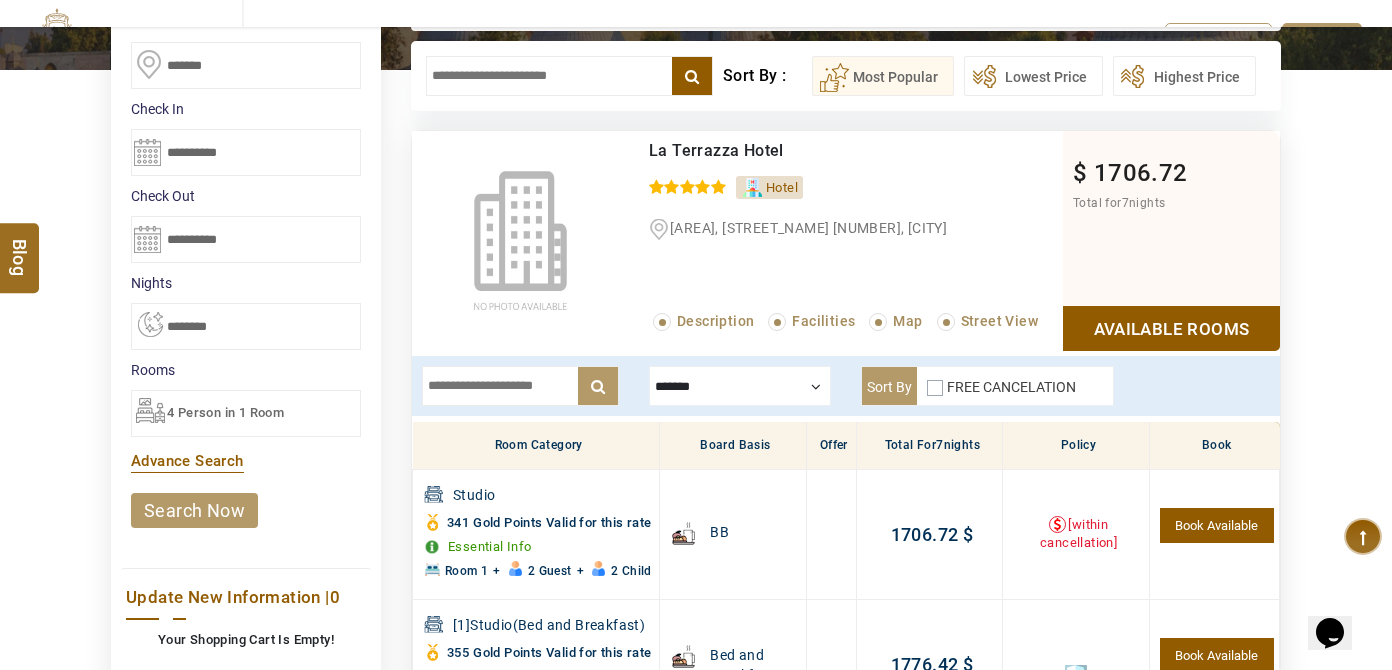 scroll, scrollTop: 363, scrollLeft: 0, axis: vertical 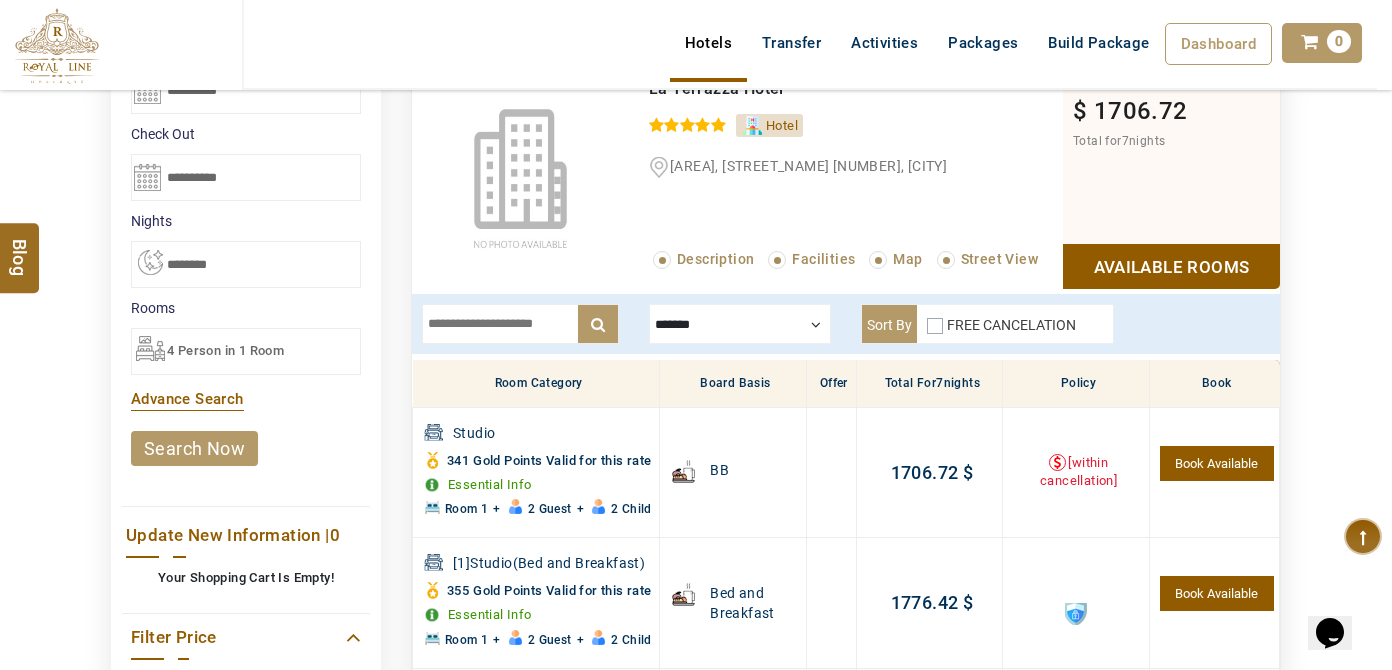 click on "search now" at bounding box center [194, 448] 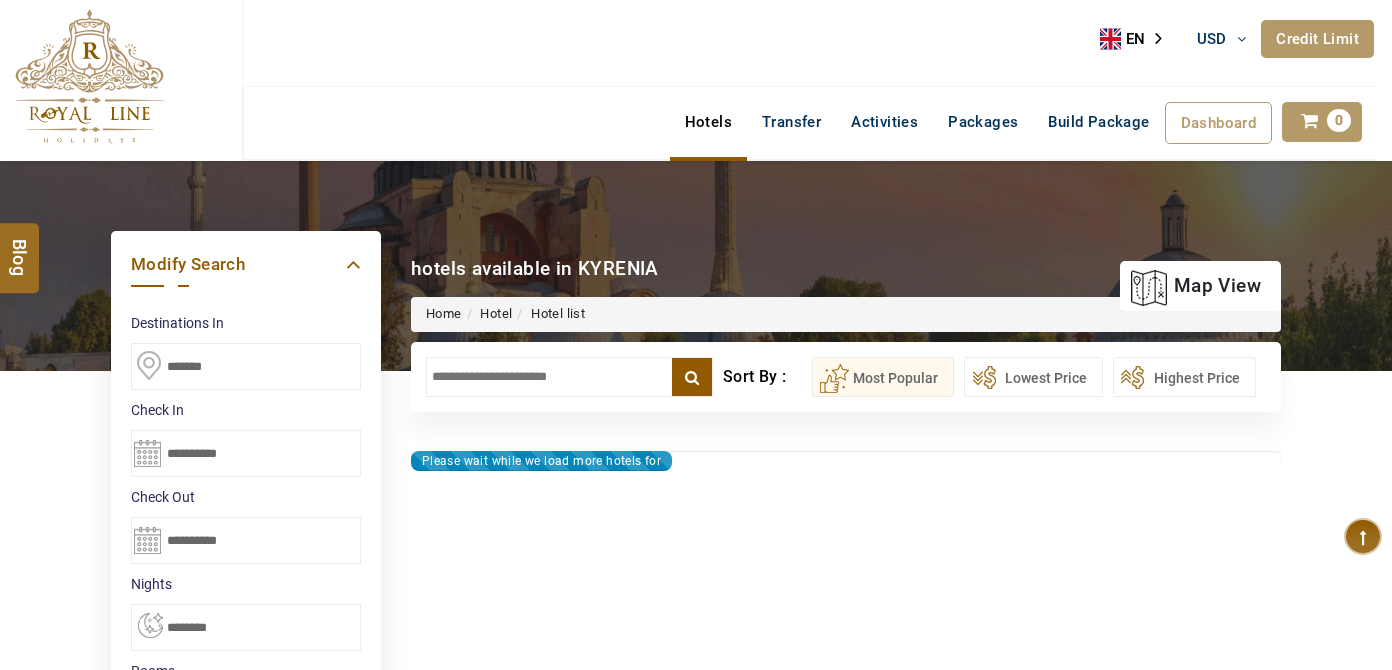 select on "*" 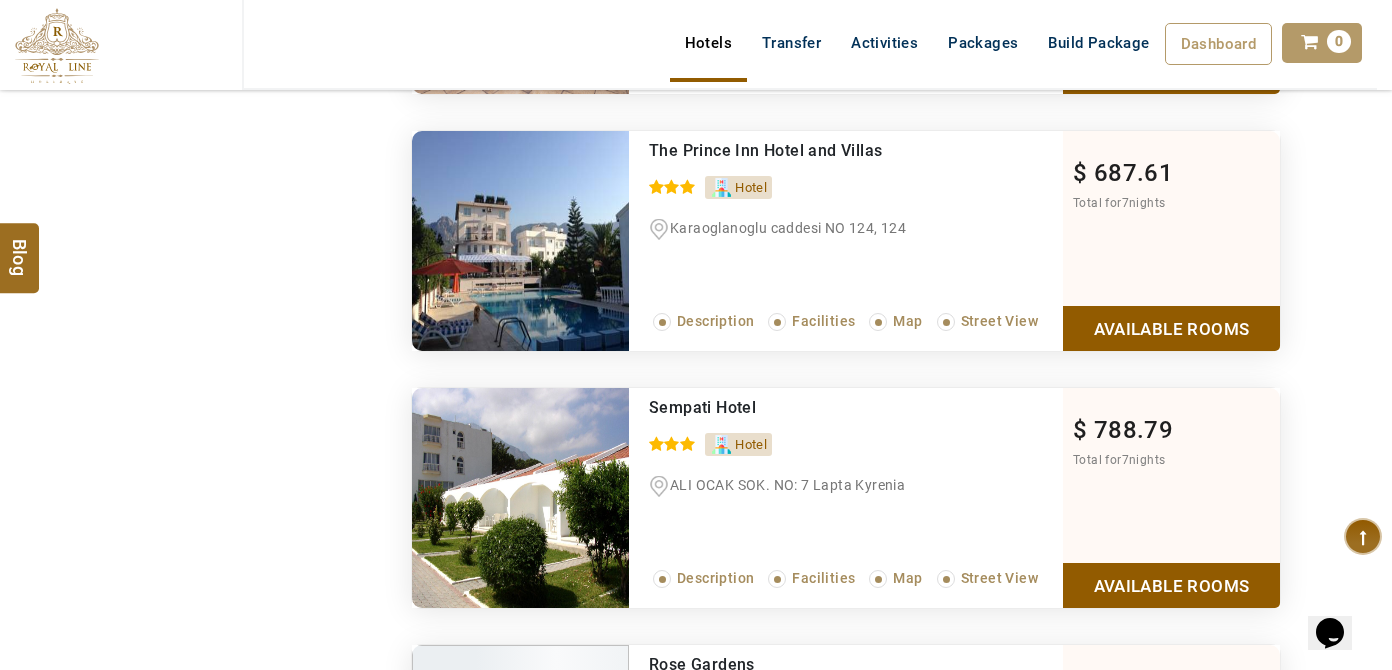scroll, scrollTop: 0, scrollLeft: 0, axis: both 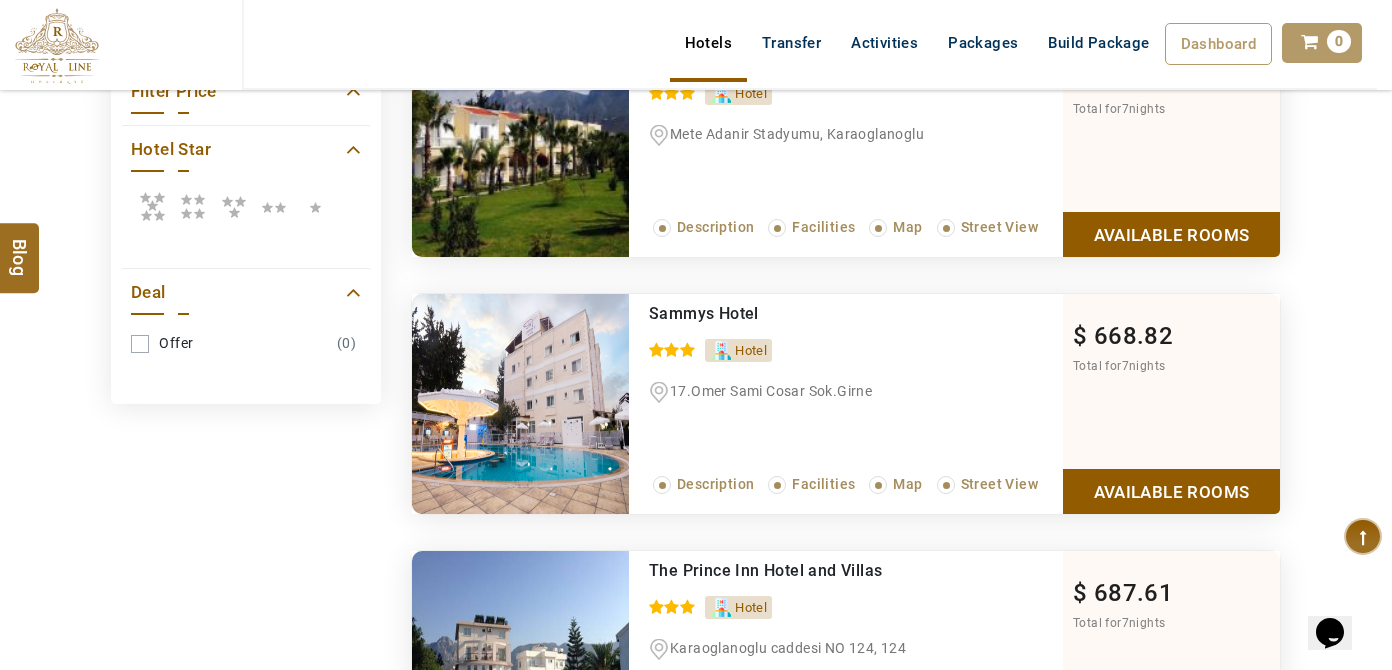 click at bounding box center [152, 206] 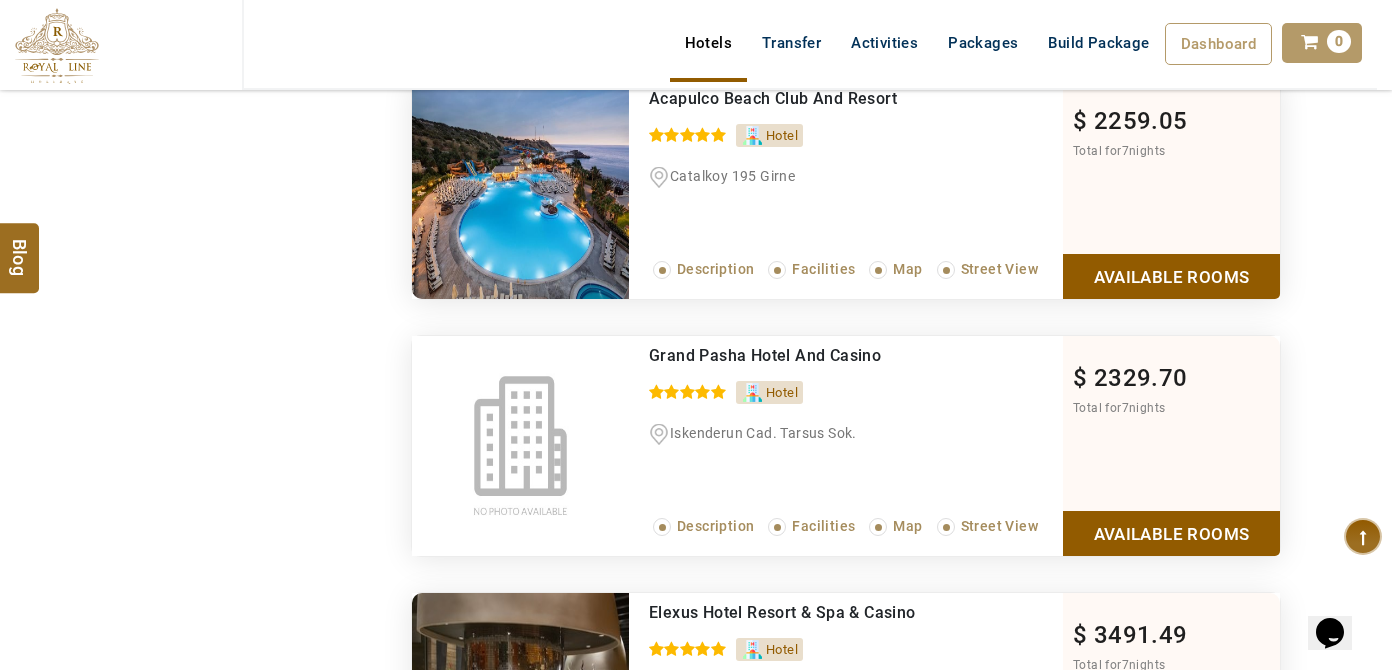 scroll, scrollTop: 2636, scrollLeft: 0, axis: vertical 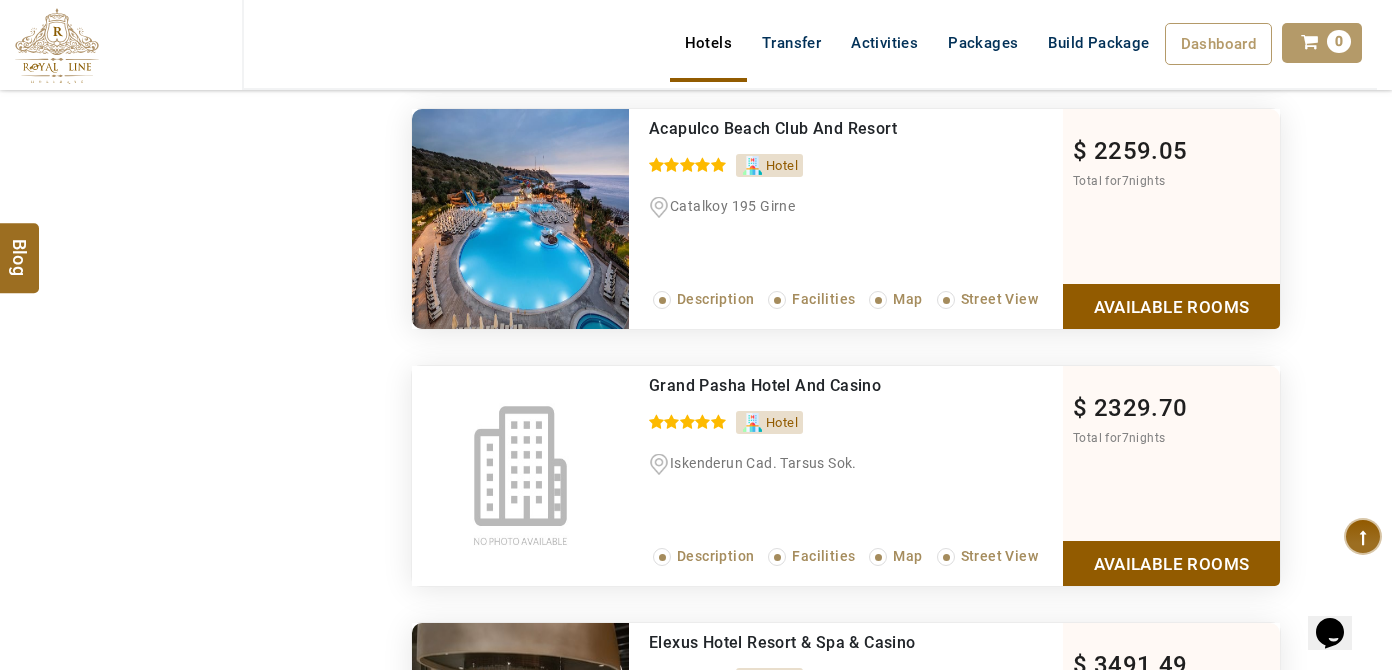 click on "Available Rooms" at bounding box center [1171, 563] 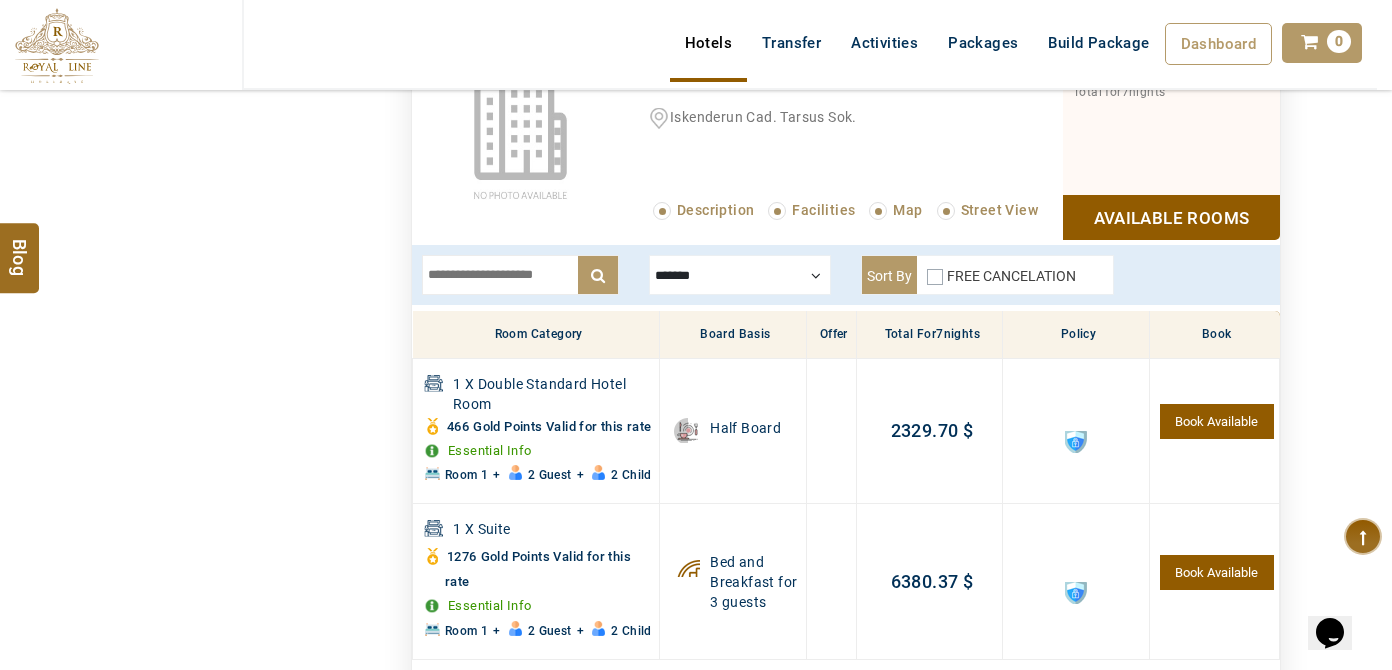 scroll, scrollTop: 2762, scrollLeft: 0, axis: vertical 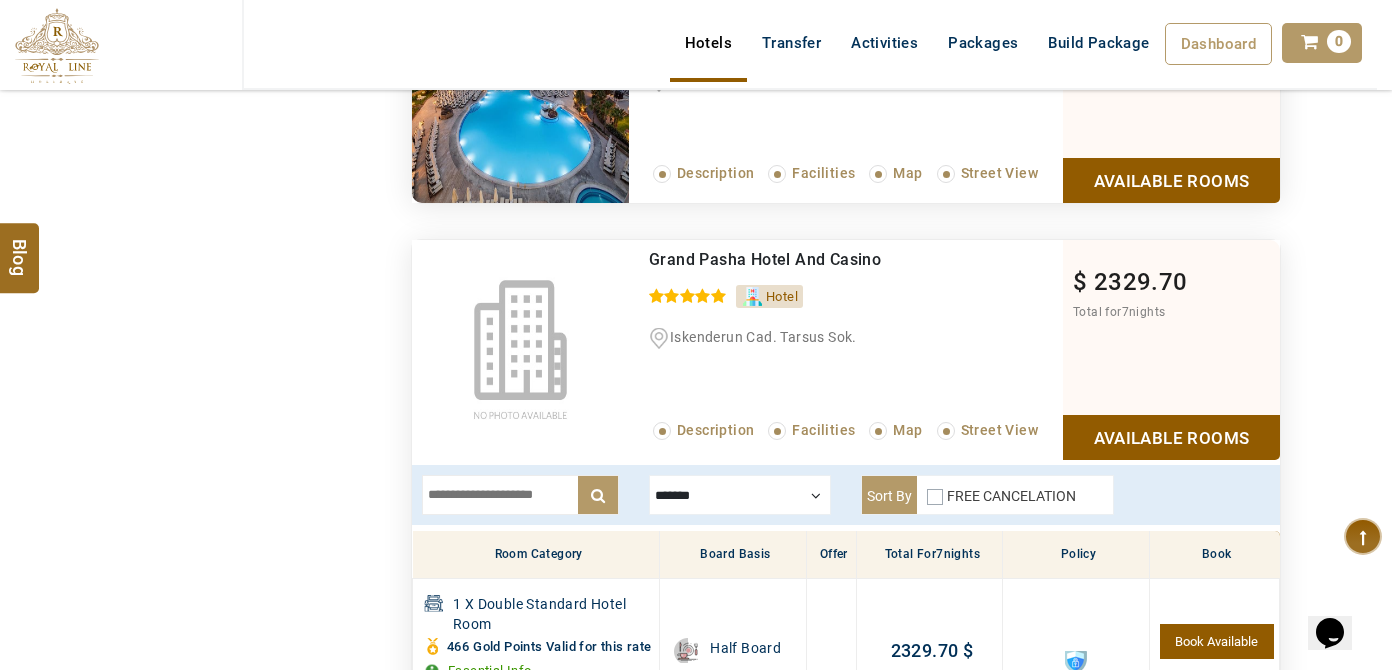 click on "Available Rooms" at bounding box center (1171, 437) 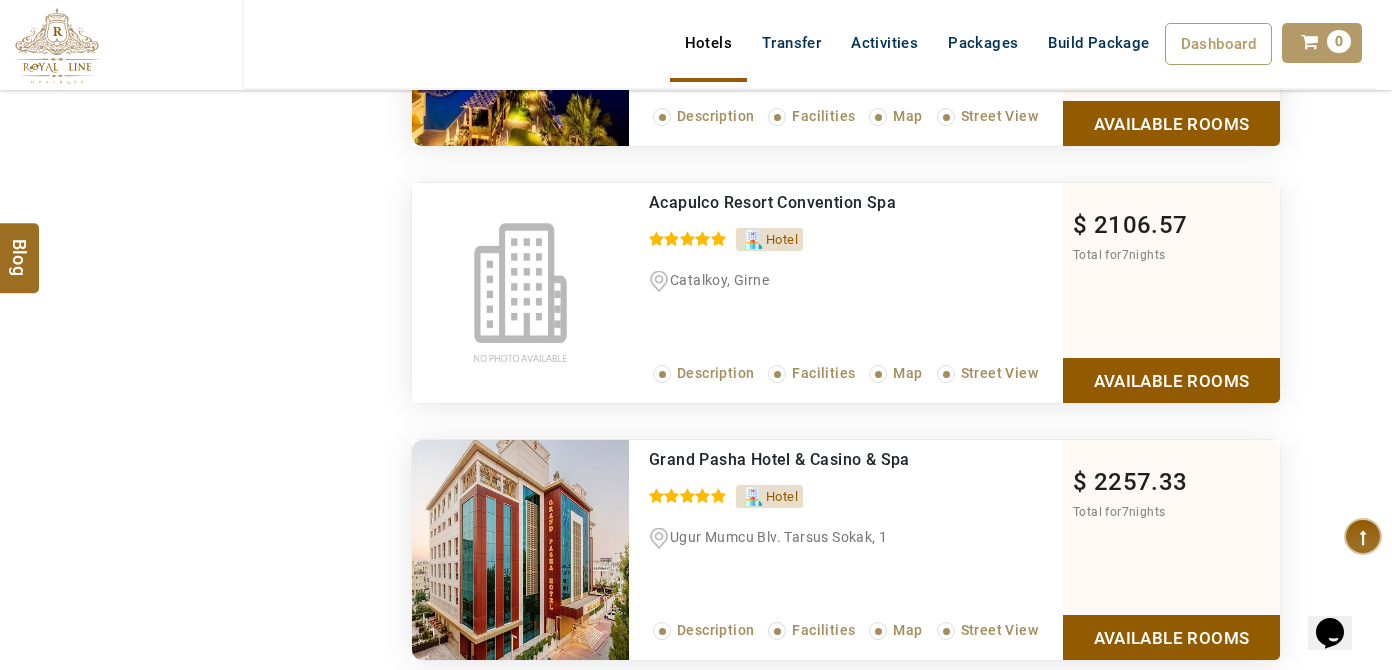 scroll, scrollTop: 1944, scrollLeft: 0, axis: vertical 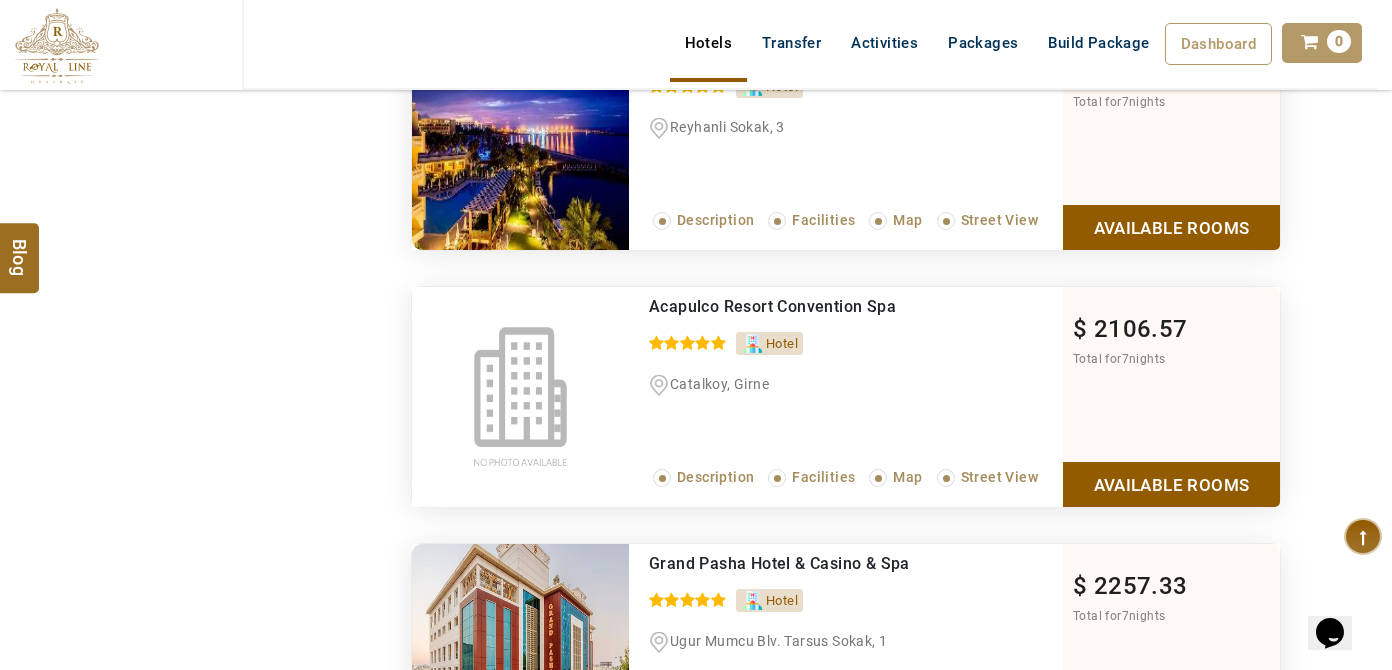 click on "$   2106.57 Total for  7  nights Available Rooms" at bounding box center [1171, 397] 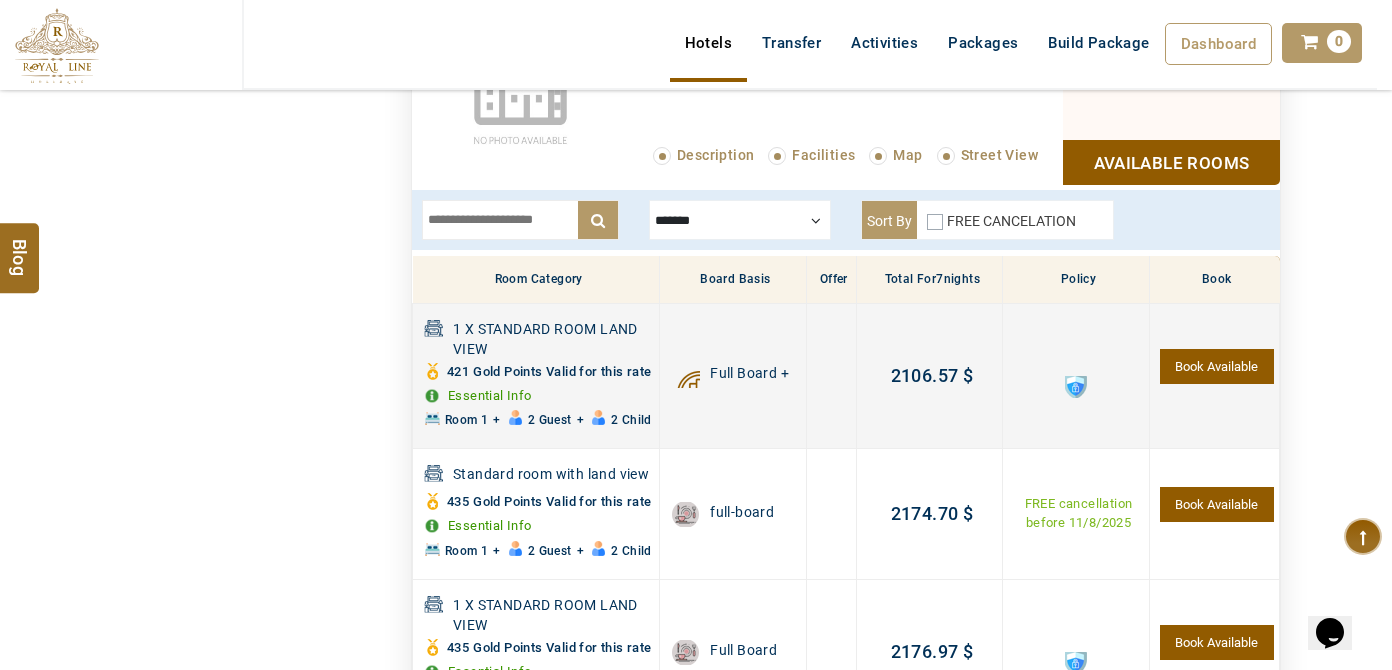 scroll, scrollTop: 2084, scrollLeft: 0, axis: vertical 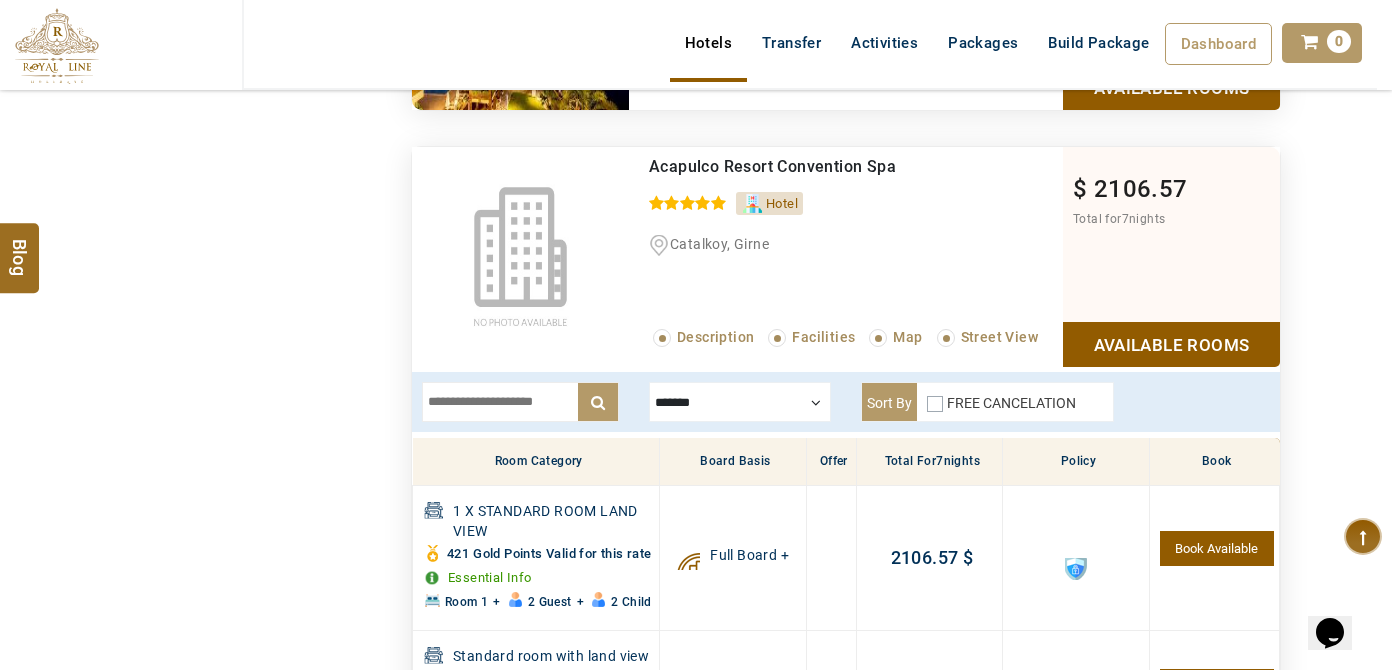 click on "Available Rooms" at bounding box center (1171, 344) 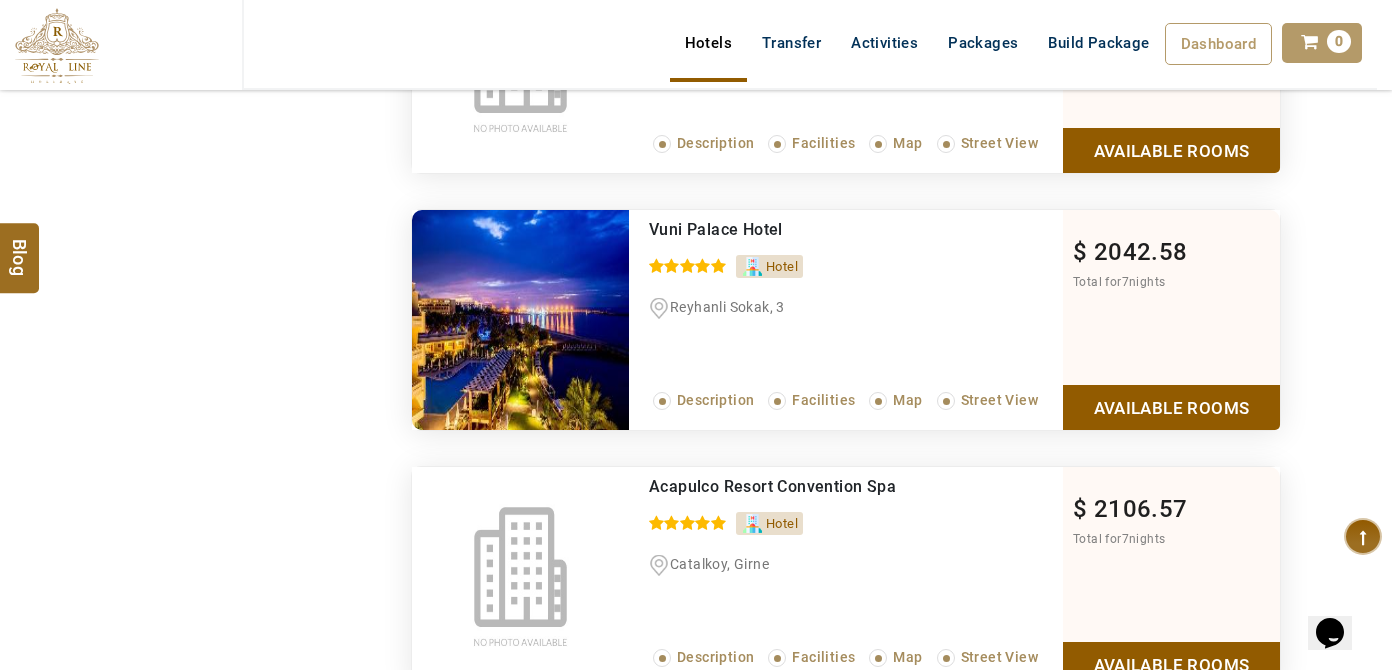 scroll, scrollTop: 1720, scrollLeft: 0, axis: vertical 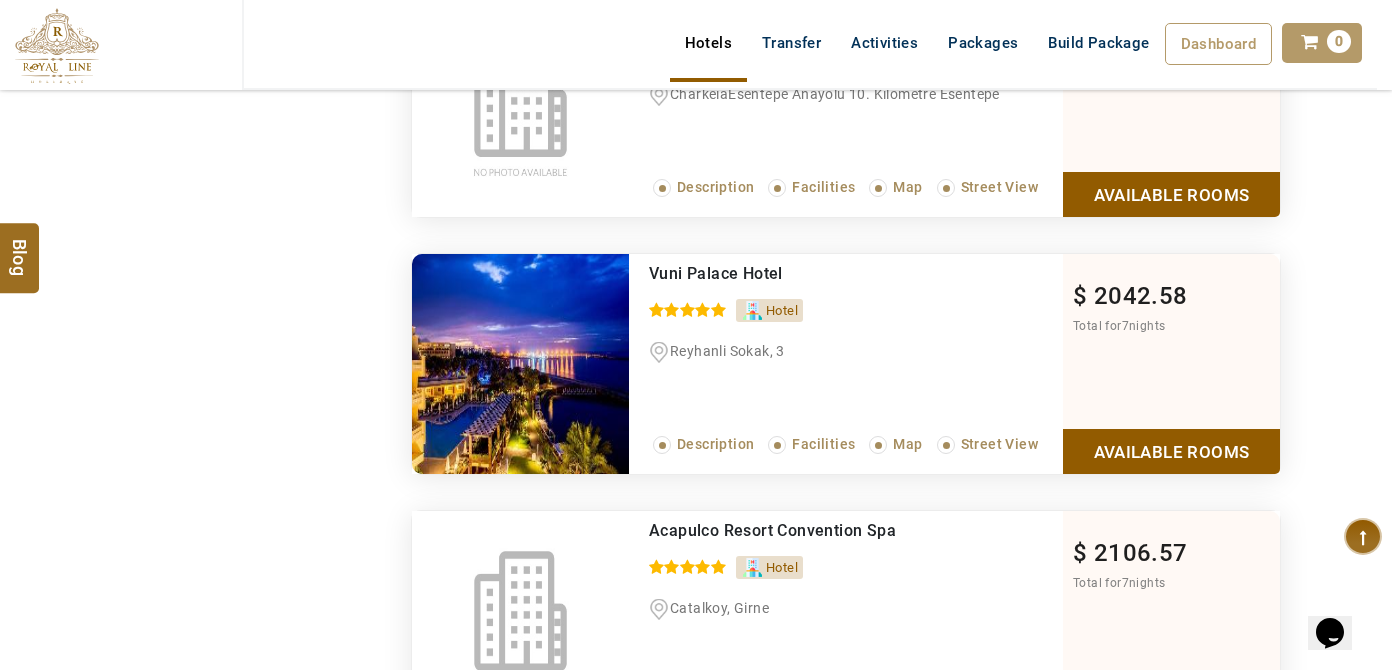 click on "Available Rooms" at bounding box center [1171, 451] 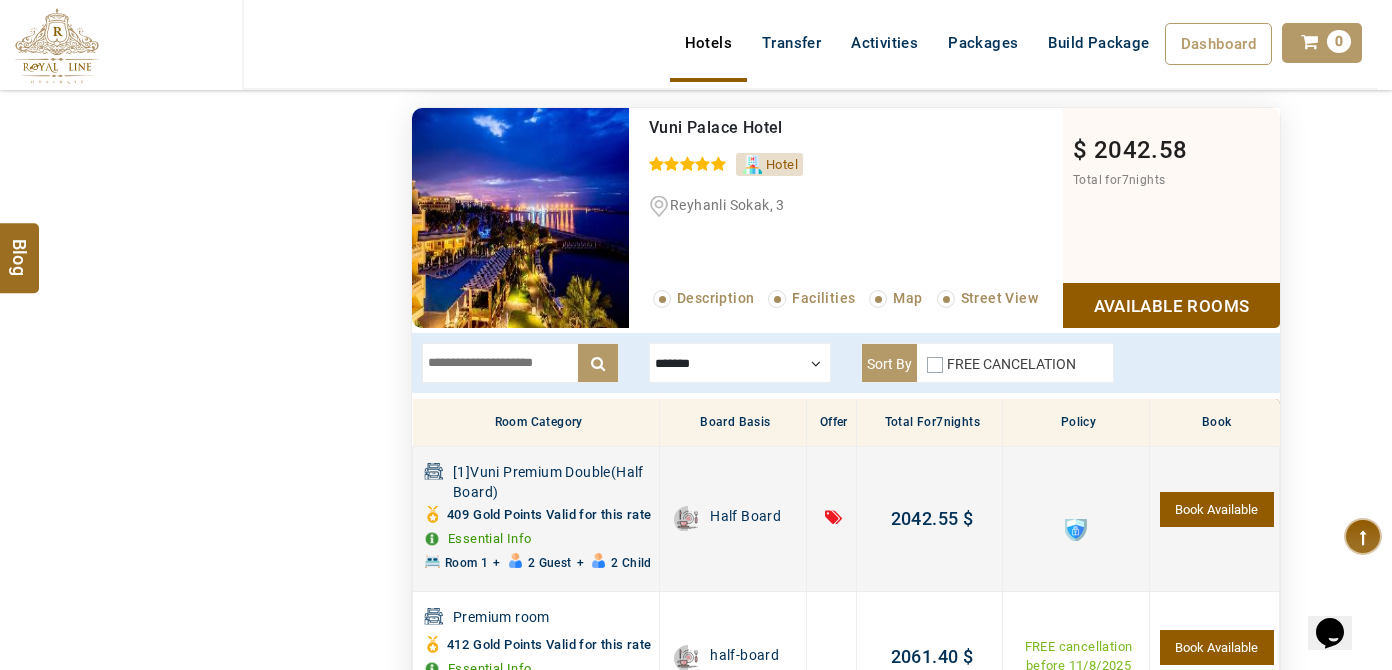 scroll, scrollTop: 1736, scrollLeft: 0, axis: vertical 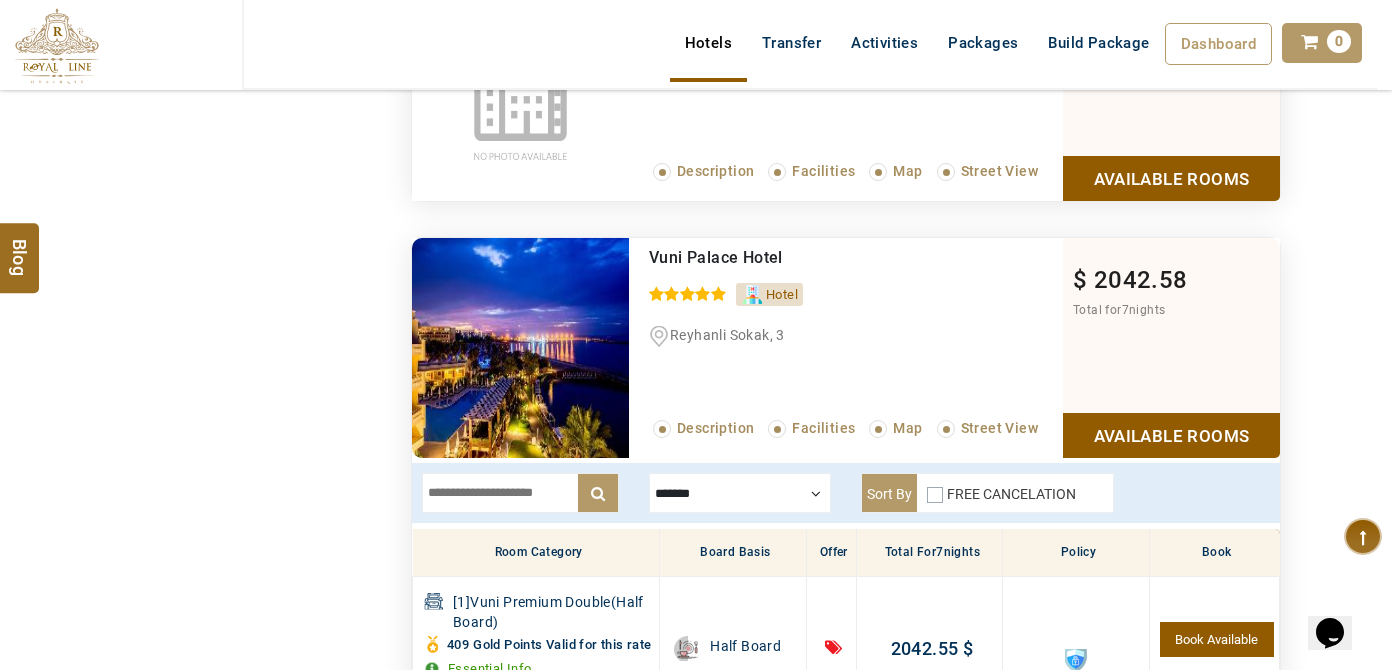 click on "Available Rooms" at bounding box center [1171, 435] 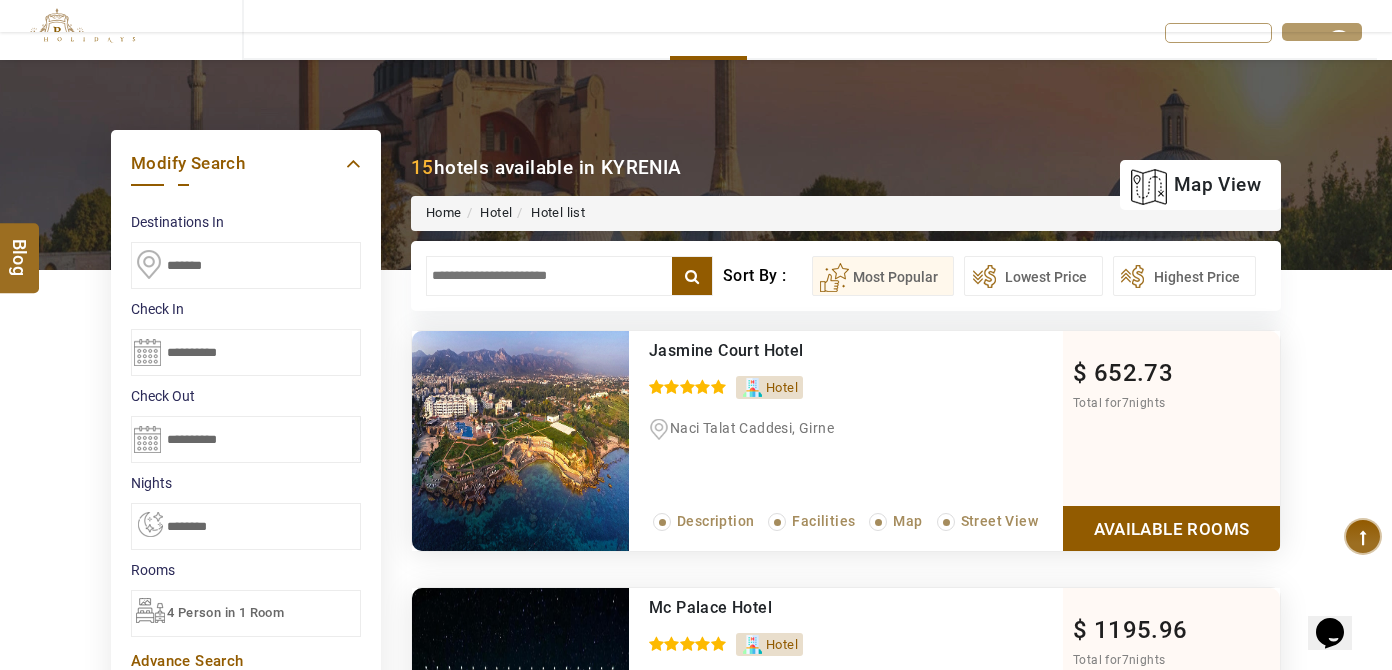 scroll, scrollTop: 100, scrollLeft: 0, axis: vertical 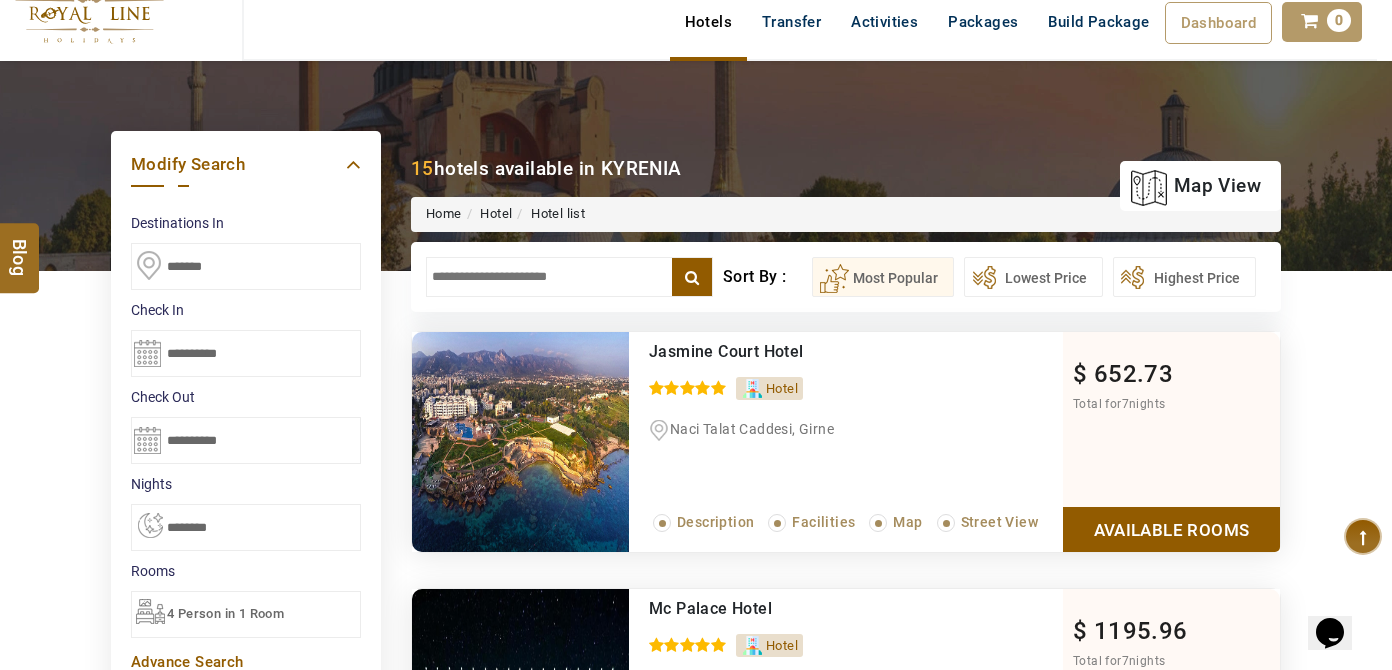 click on "*******" at bounding box center (246, 266) 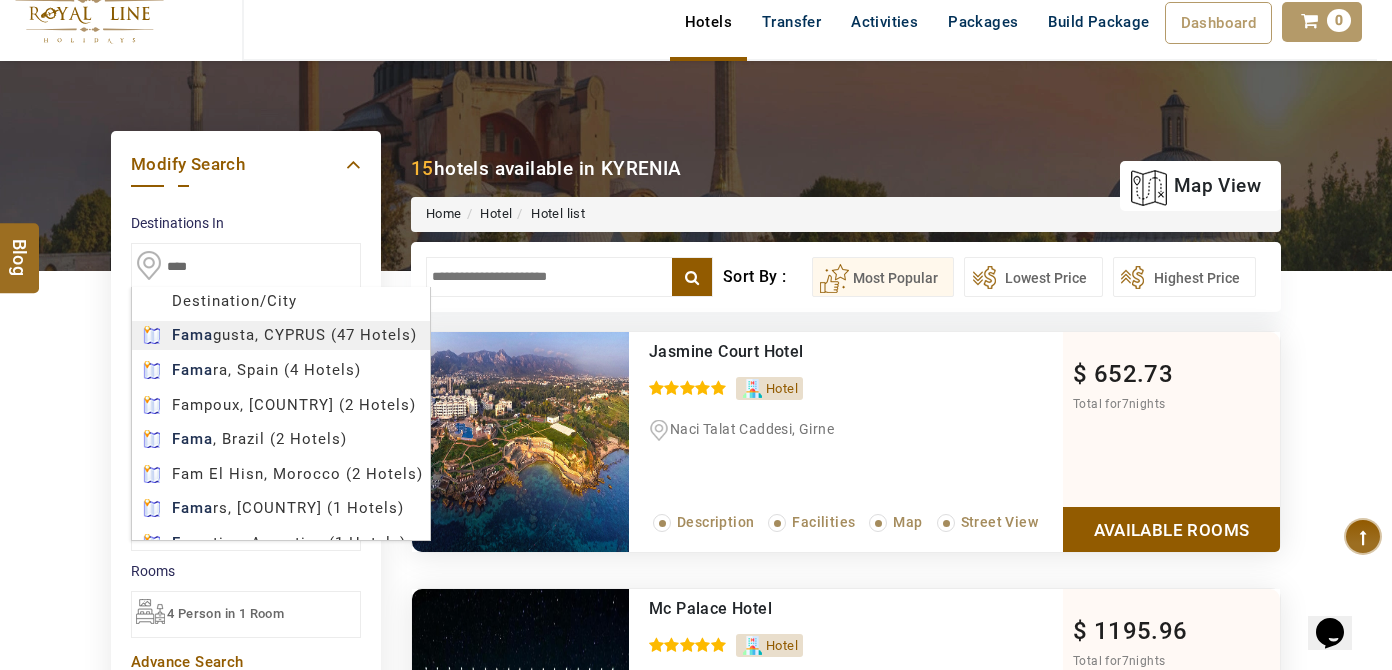 type on "*********" 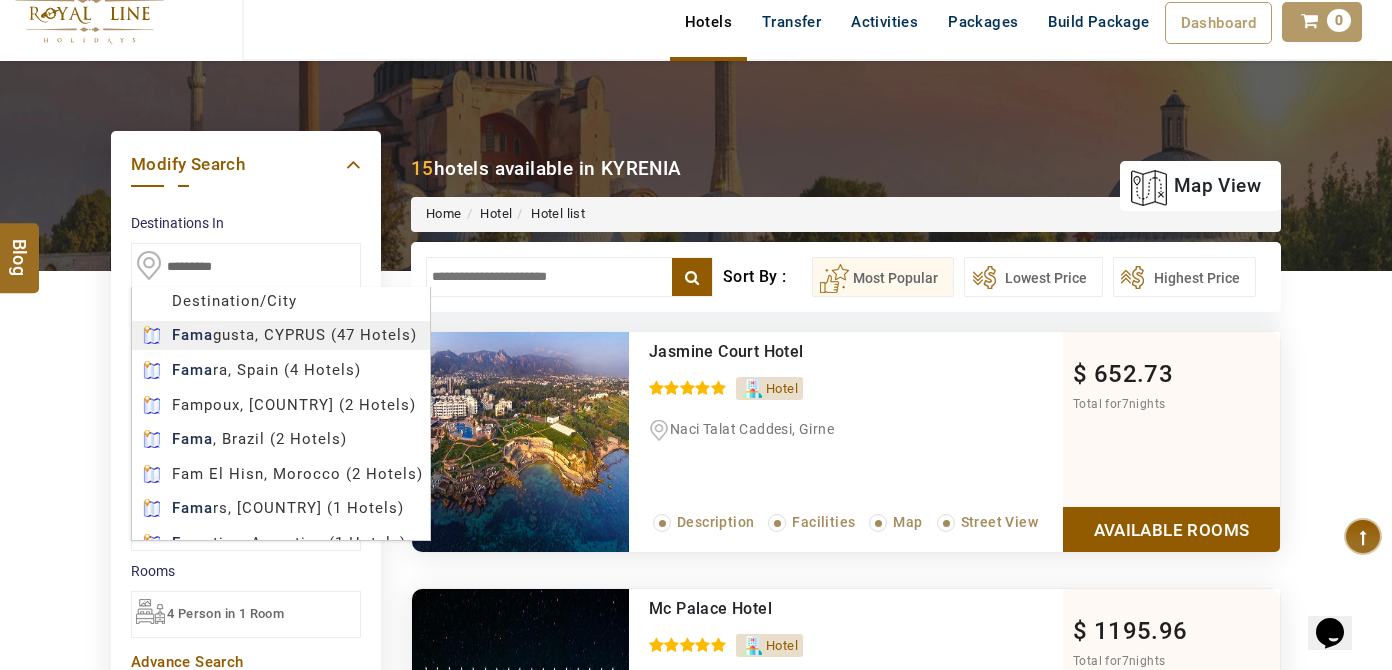 click on "LARISA HAWWARI USD AED  AED EUR  € USD  $ INR  ₹ THB  ฿ IDR  Rp BHD  BHD TRY  ₺ Credit Limit EN HE AR ES PT ZH Helpline
+971 55 344 0168 Register Now +971 55 344 0168 info@royallineholidays.com About Us What we Offer Blog Why Us Contact Hotels  Transfer Activities Packages Build Package Dashboard My Profile My Booking My Reports My Quotation Sign Out 0 Points Redeem Now To Redeem 9313  Points Future Points  3968   Points Credit Limit Credit Limit USD 25000.00 70% Complete Used USD 15098.42 Available USD 9901.58 Setting  Looks like you haven't added anything to your cart yet Countinue Shopping ****** ****** Please Wait.. Blog demo
Remember me Forgot
password? LOG IN Don't have an account?   Register Now My Booking View/ Print/Cancel Your Booking without Signing in Submit Applying Filters...... Hotels For You Will Be Loading Soon demo
In A Few Moment, You Will Be Celebrating Best Hotel options galore ! Check In   CheckOut Rooms Rooms Please Wait Please Wait ... X" at bounding box center [696, 2322] 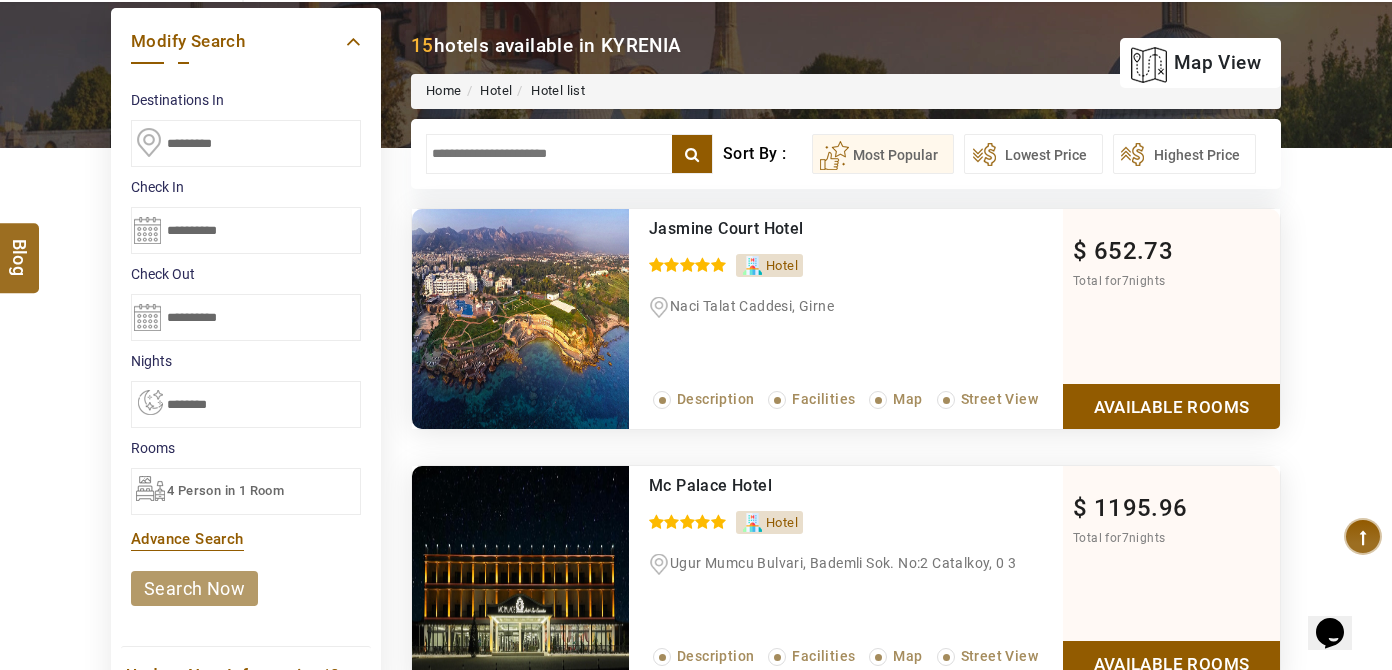 scroll, scrollTop: 373, scrollLeft: 0, axis: vertical 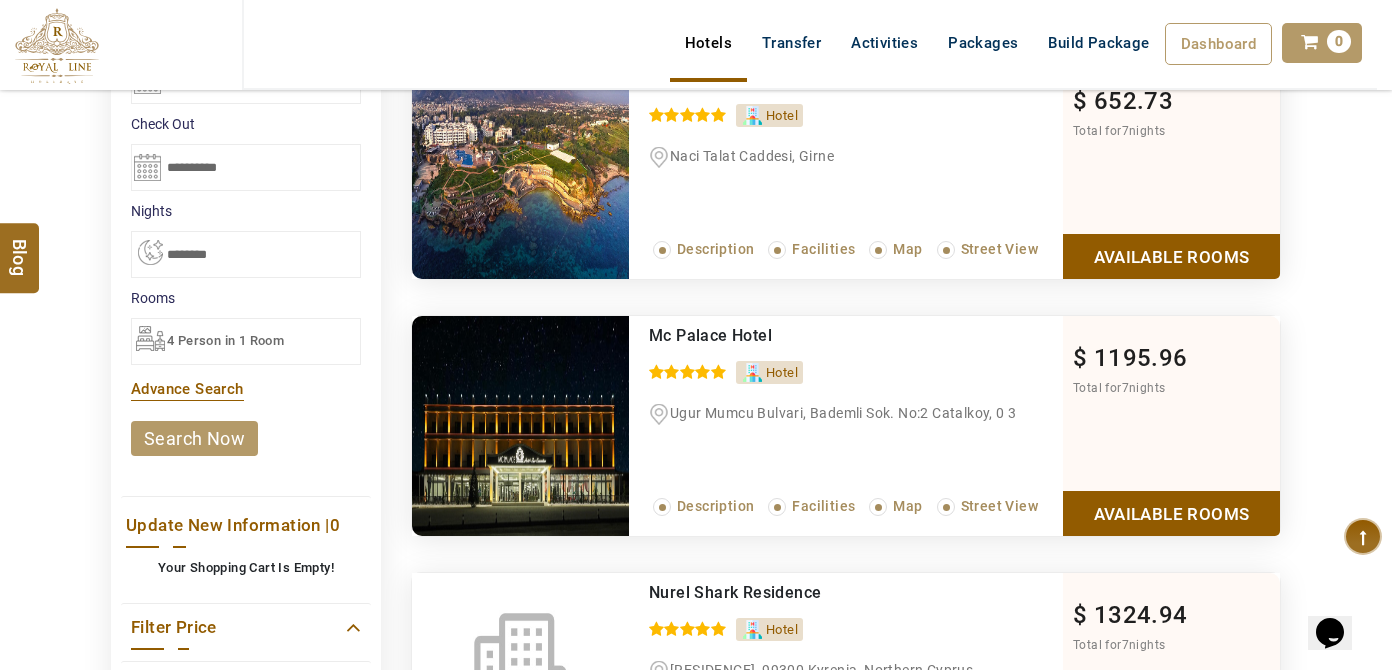 click on "search now" at bounding box center [194, 438] 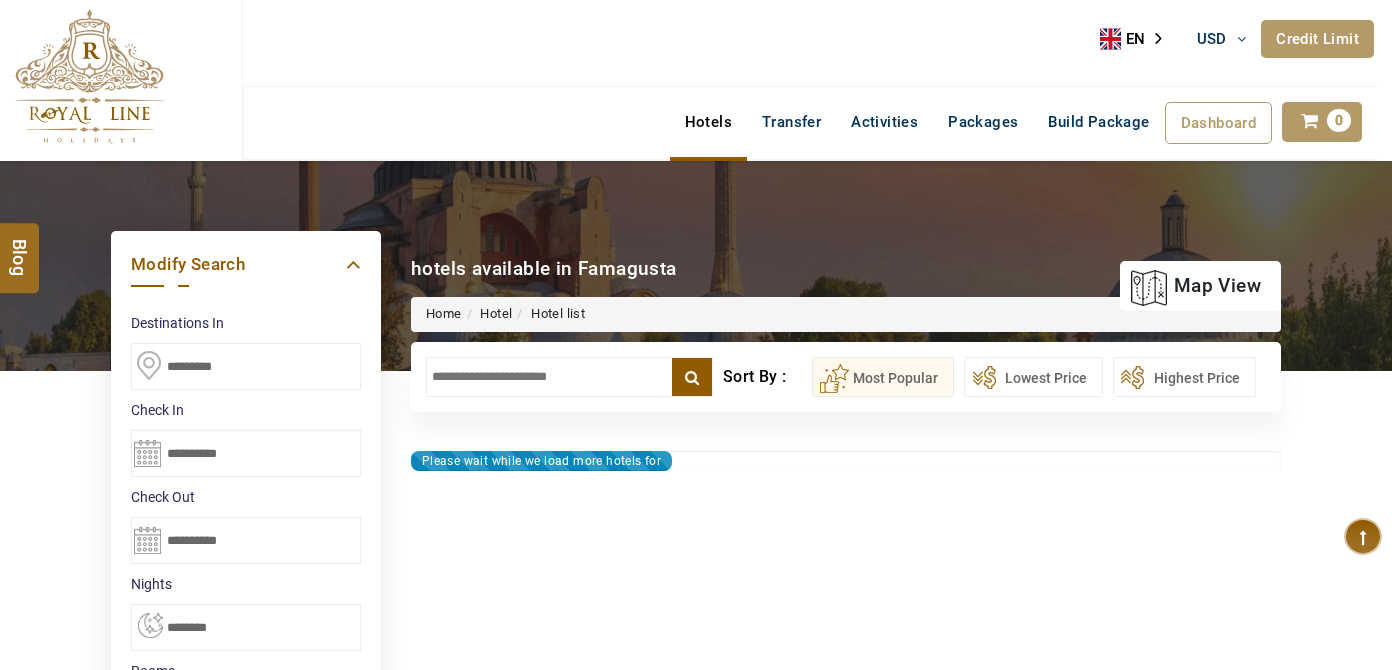 select on "*" 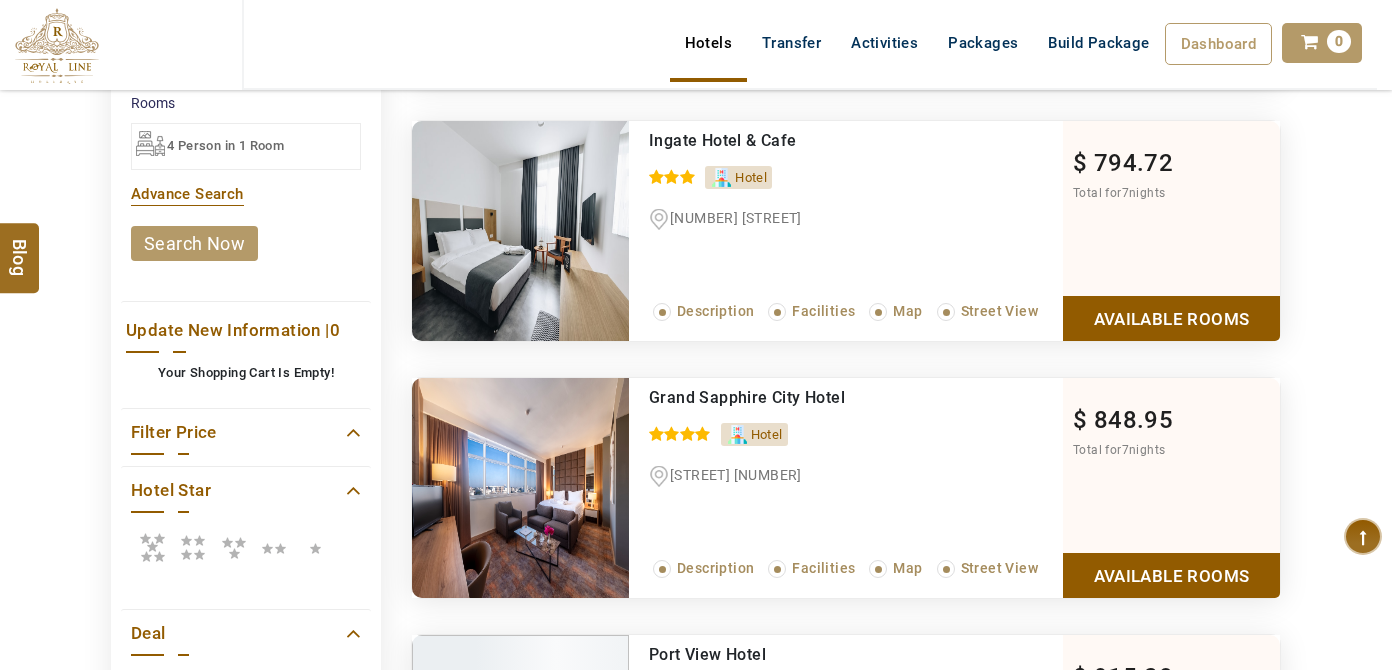 scroll, scrollTop: 727, scrollLeft: 0, axis: vertical 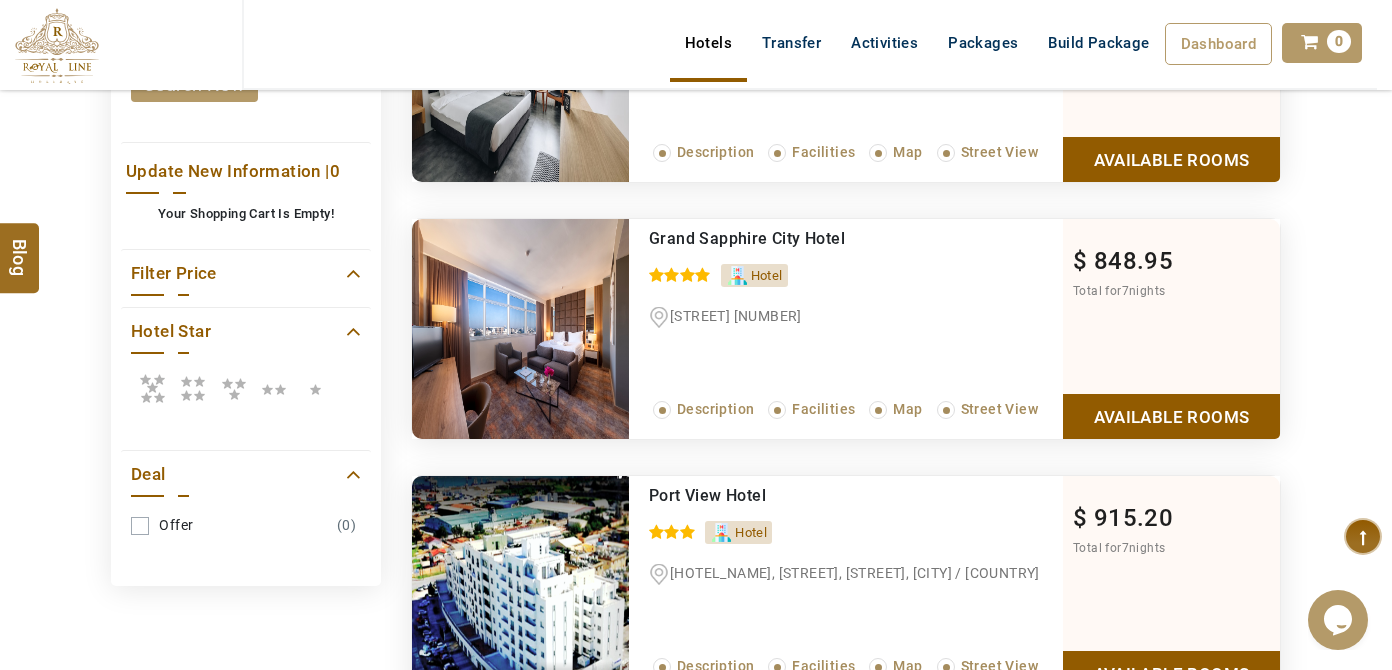 click at bounding box center (152, 388) 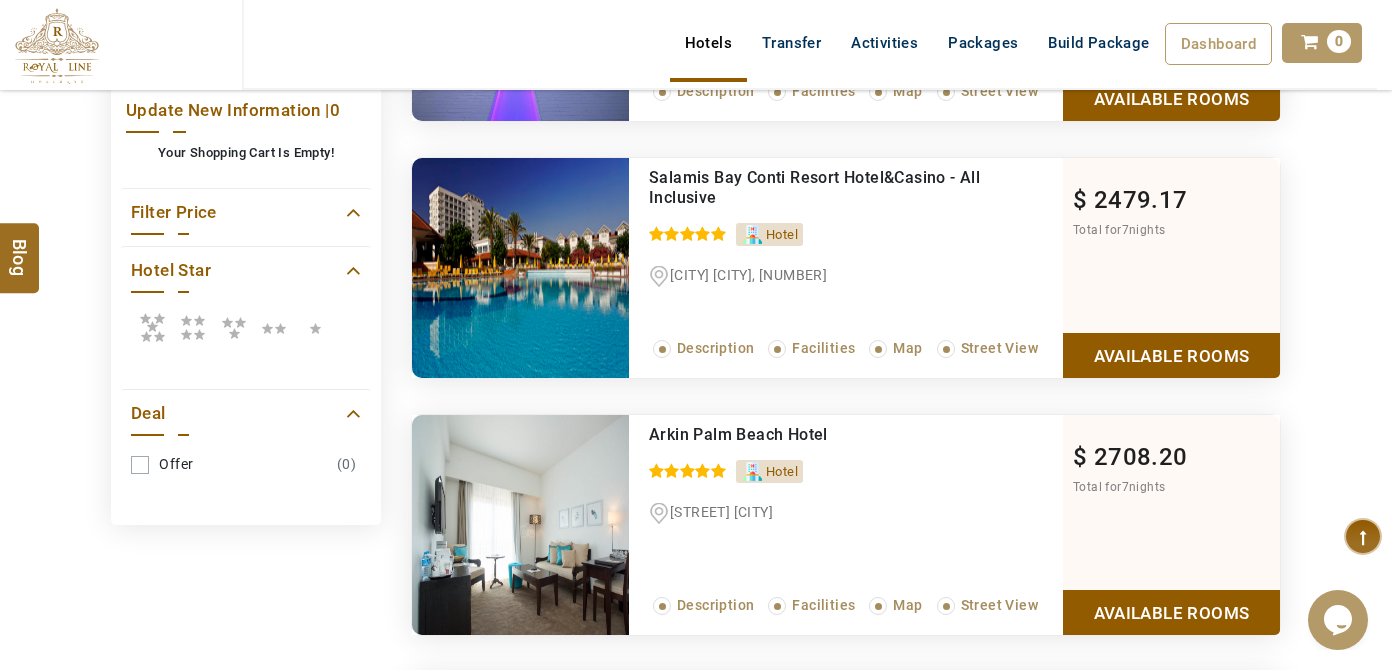 scroll, scrollTop: 1090, scrollLeft: 0, axis: vertical 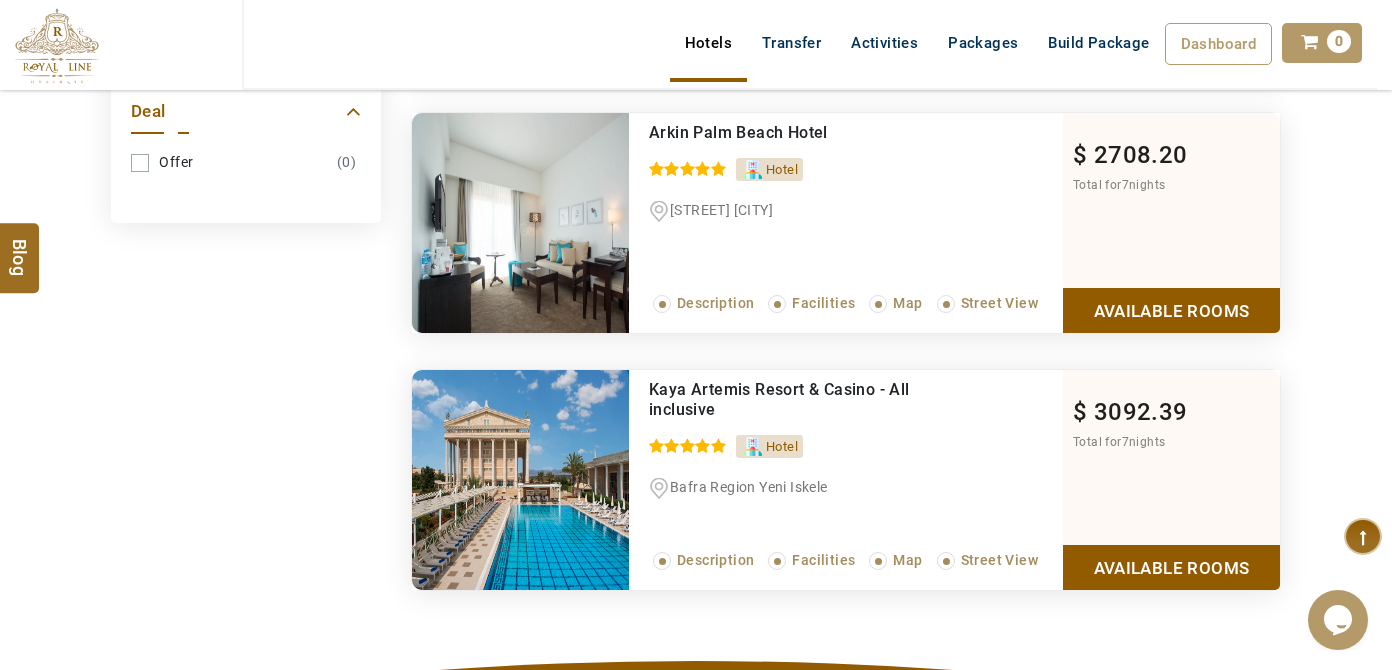 click on "Available Rooms" at bounding box center [1171, 567] 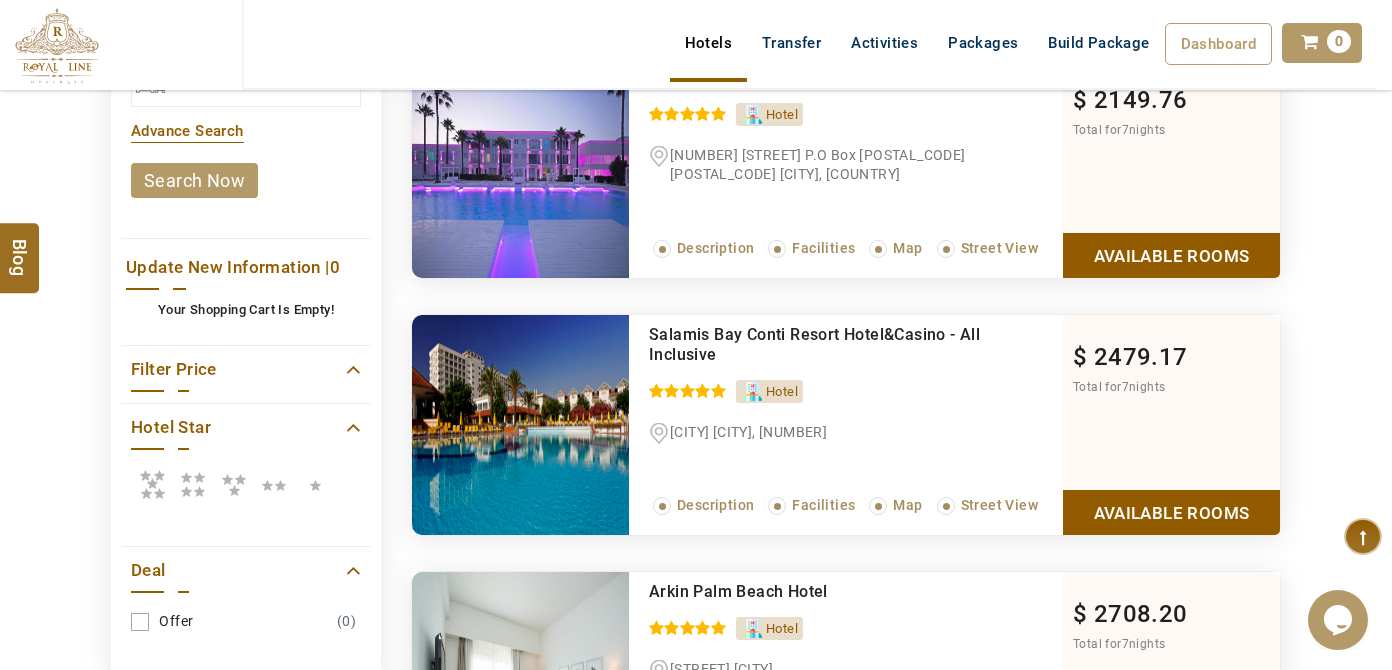 scroll, scrollTop: 769, scrollLeft: 0, axis: vertical 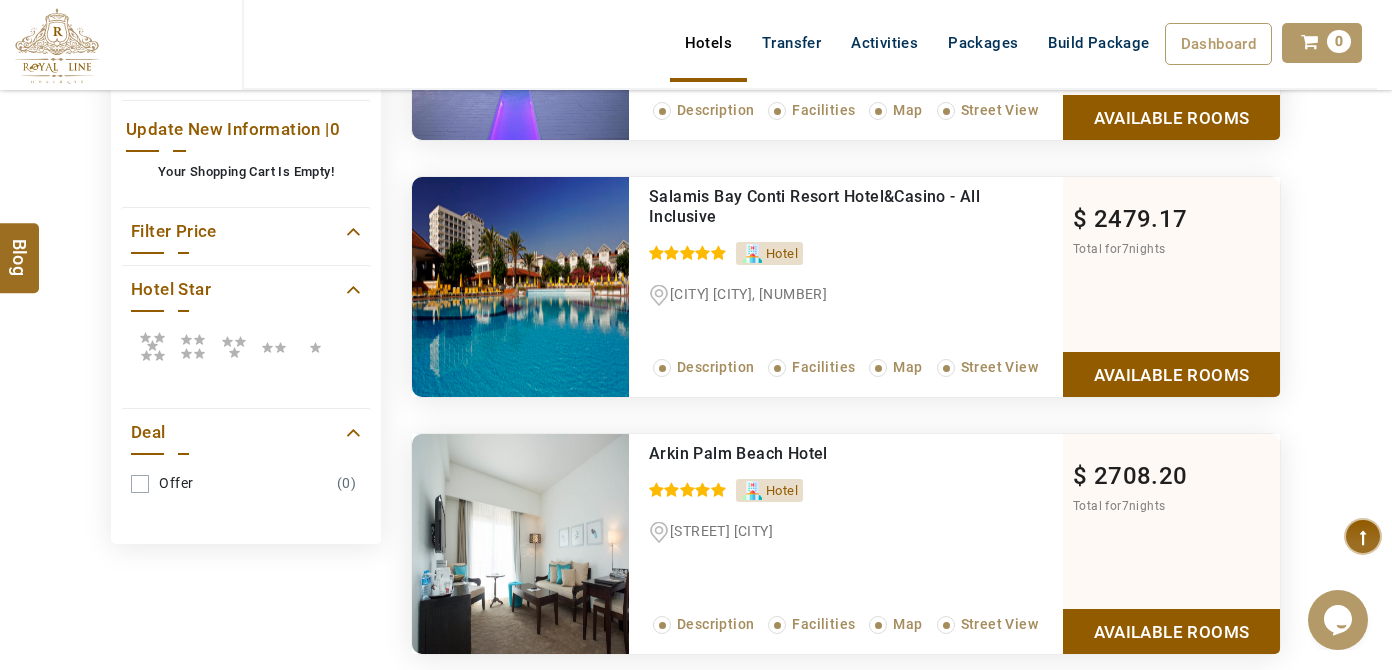 click at bounding box center [193, 346] 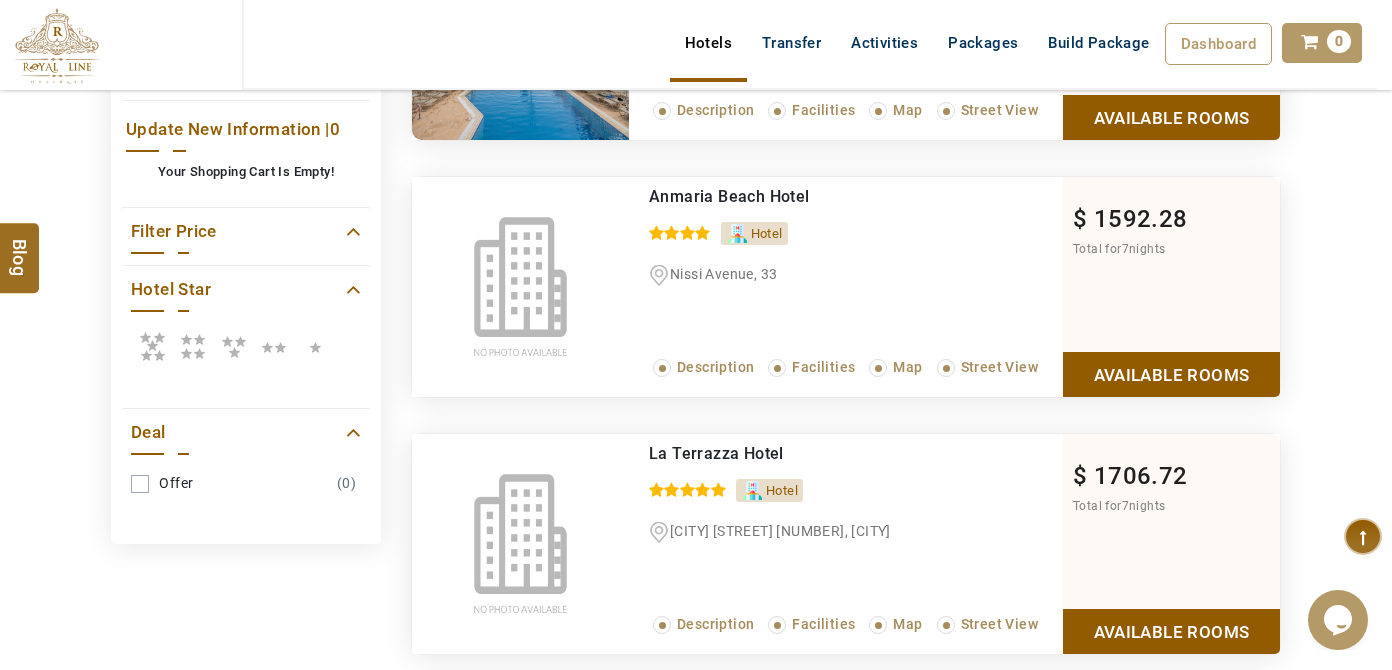 click at bounding box center (152, 346) 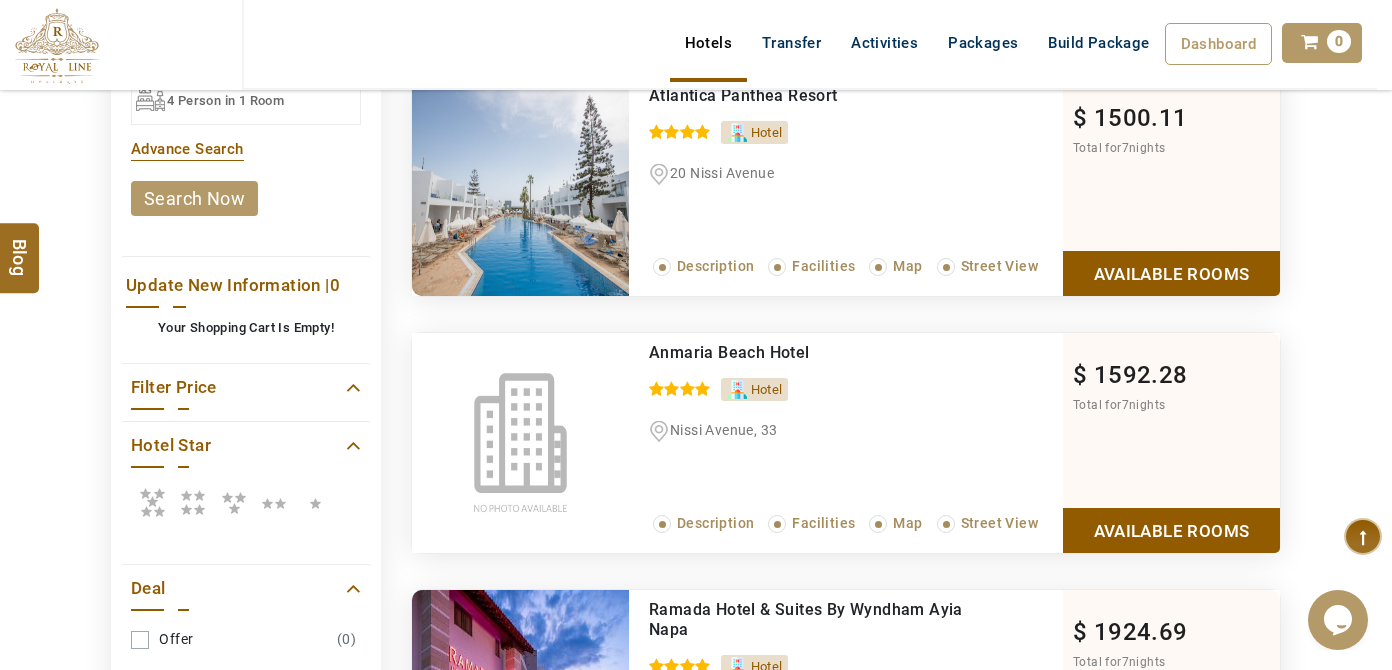 scroll, scrollTop: 636, scrollLeft: 0, axis: vertical 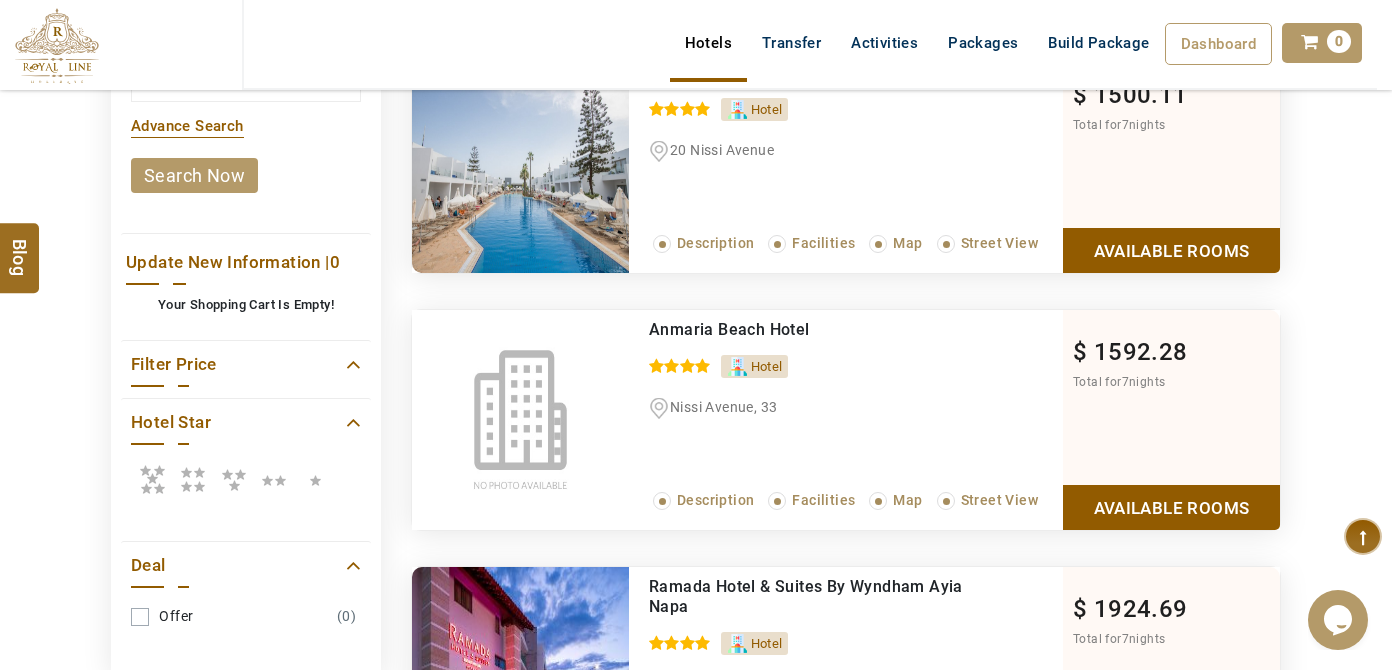 click at bounding box center [233, 479] 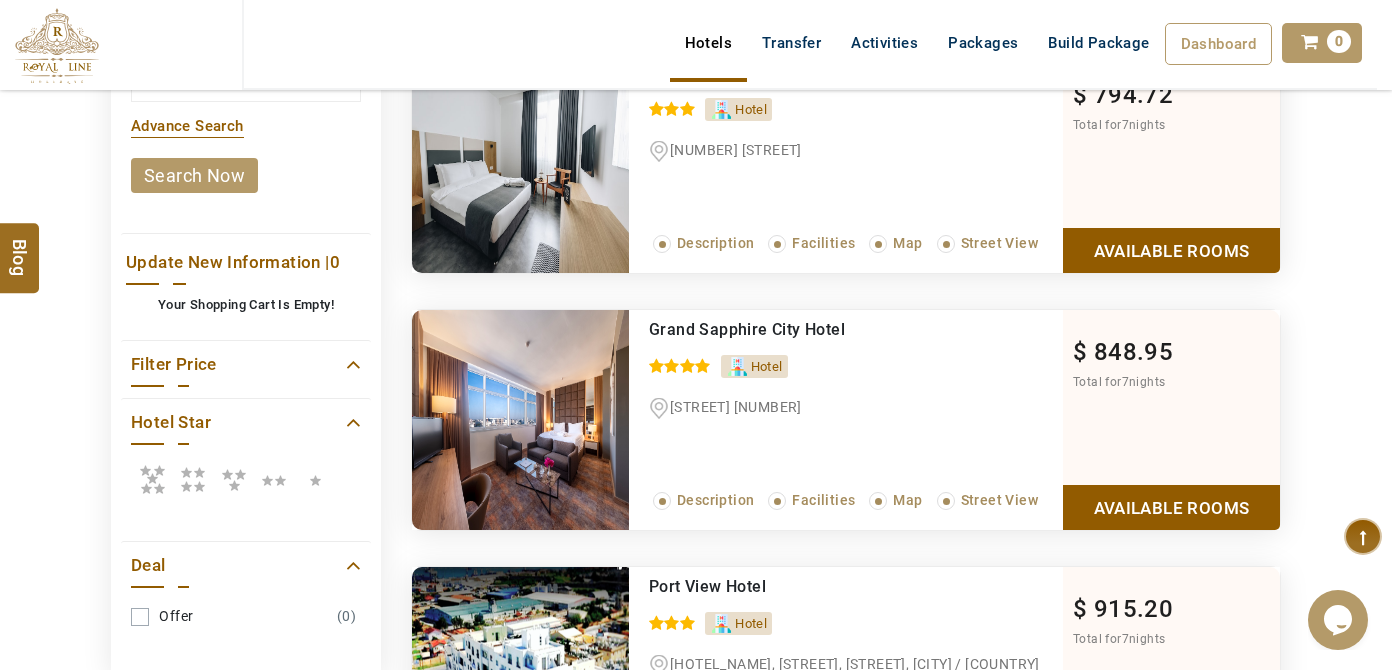 click at bounding box center [193, 479] 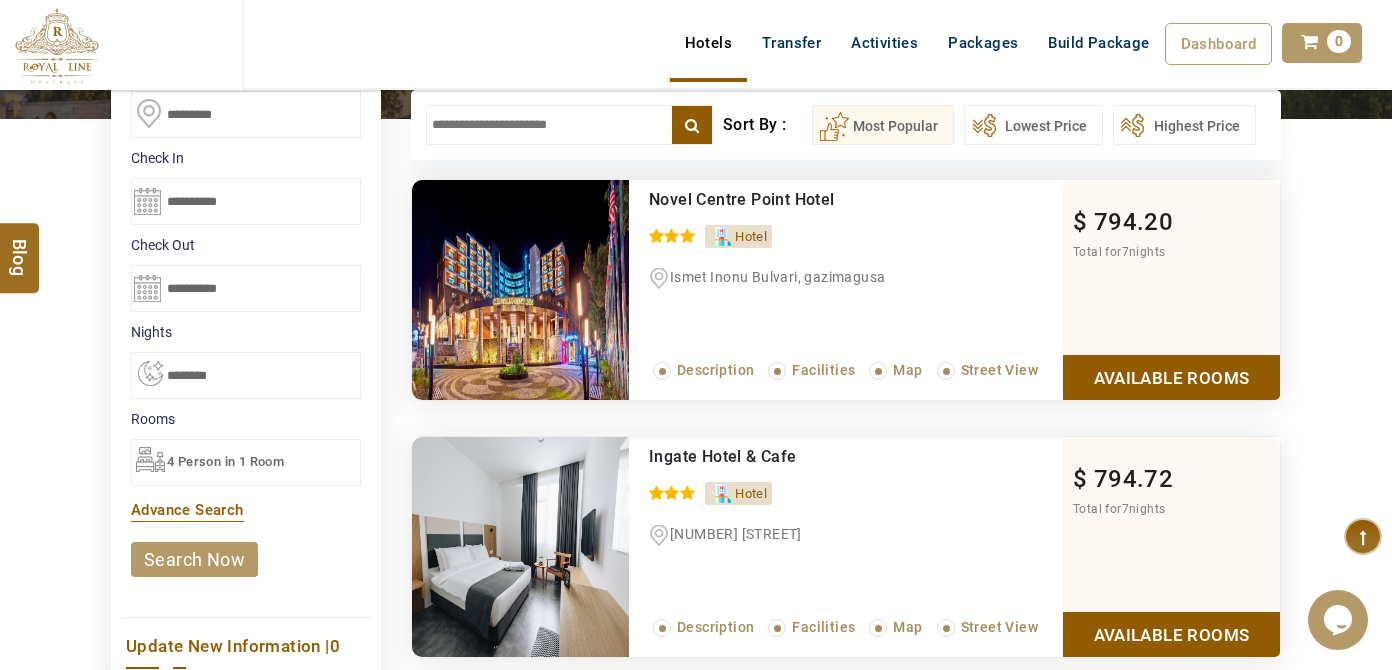 scroll, scrollTop: 525, scrollLeft: 0, axis: vertical 